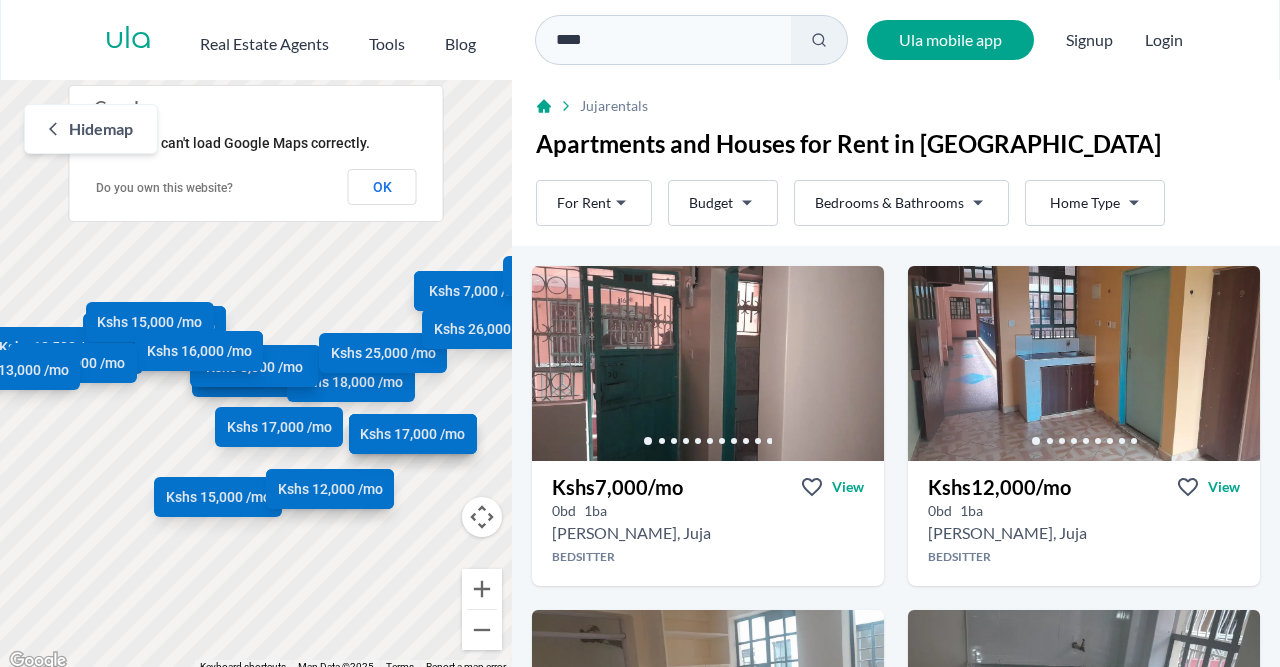 scroll, scrollTop: 0, scrollLeft: 0, axis: both 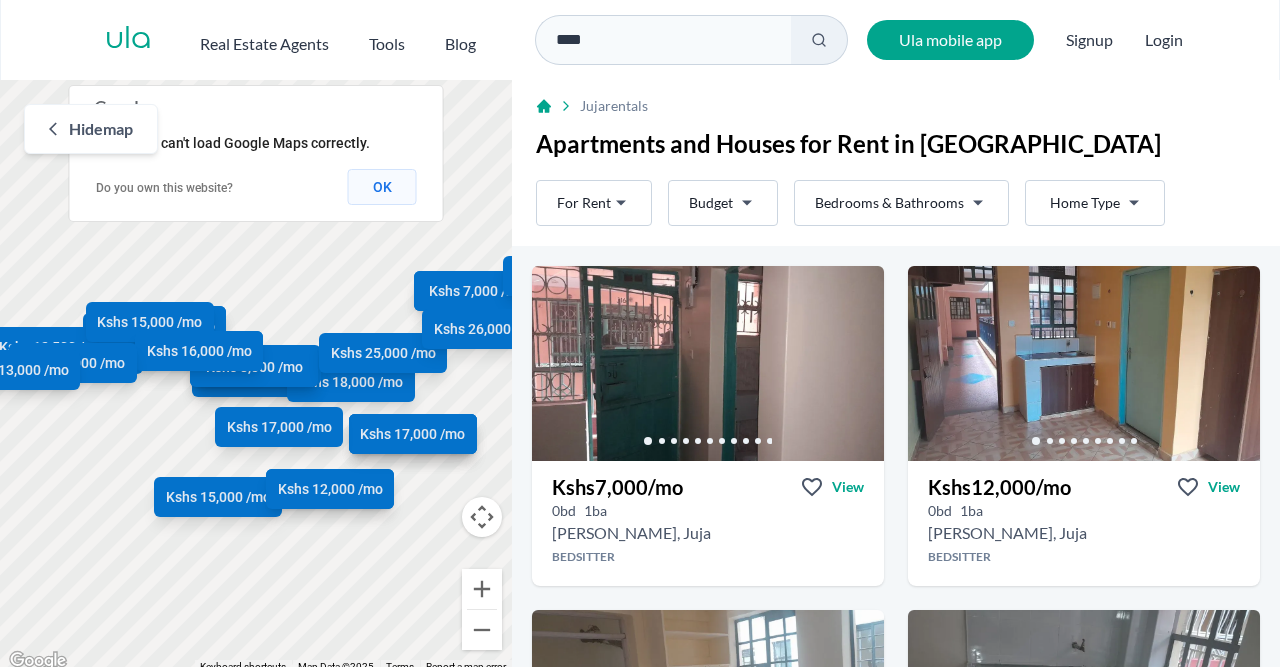 click on "OK" at bounding box center [382, 187] 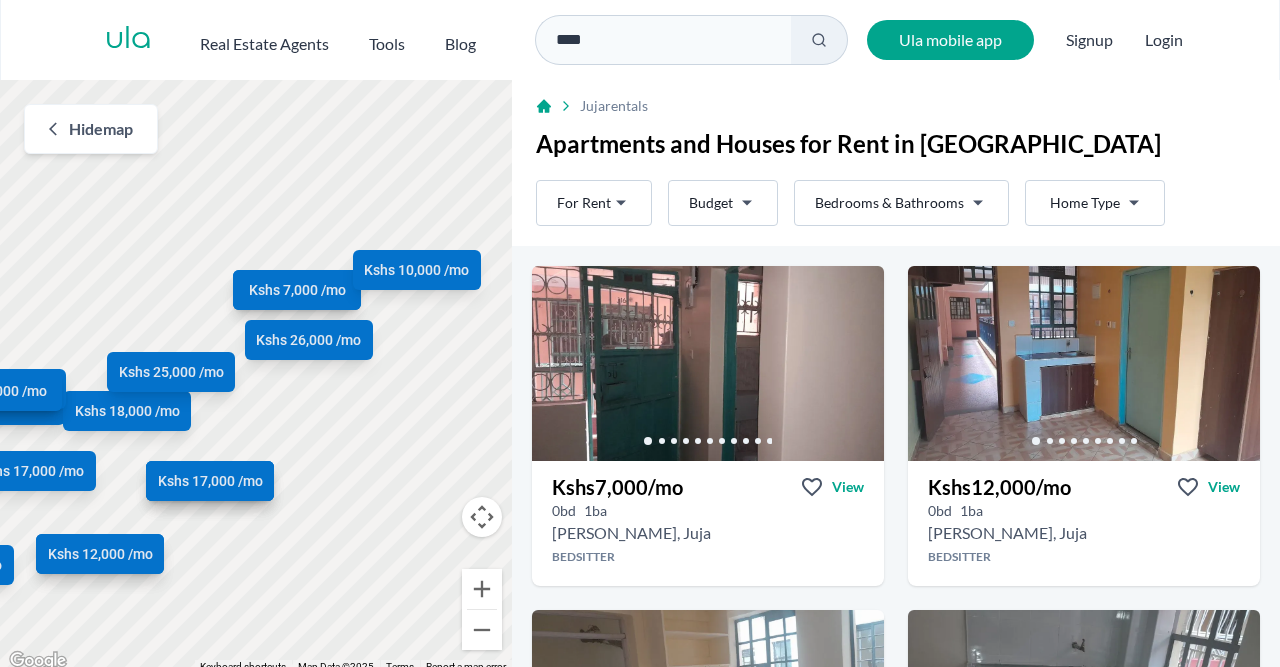 drag, startPoint x: 340, startPoint y: 288, endPoint x: 111, endPoint y: 271, distance: 229.63014 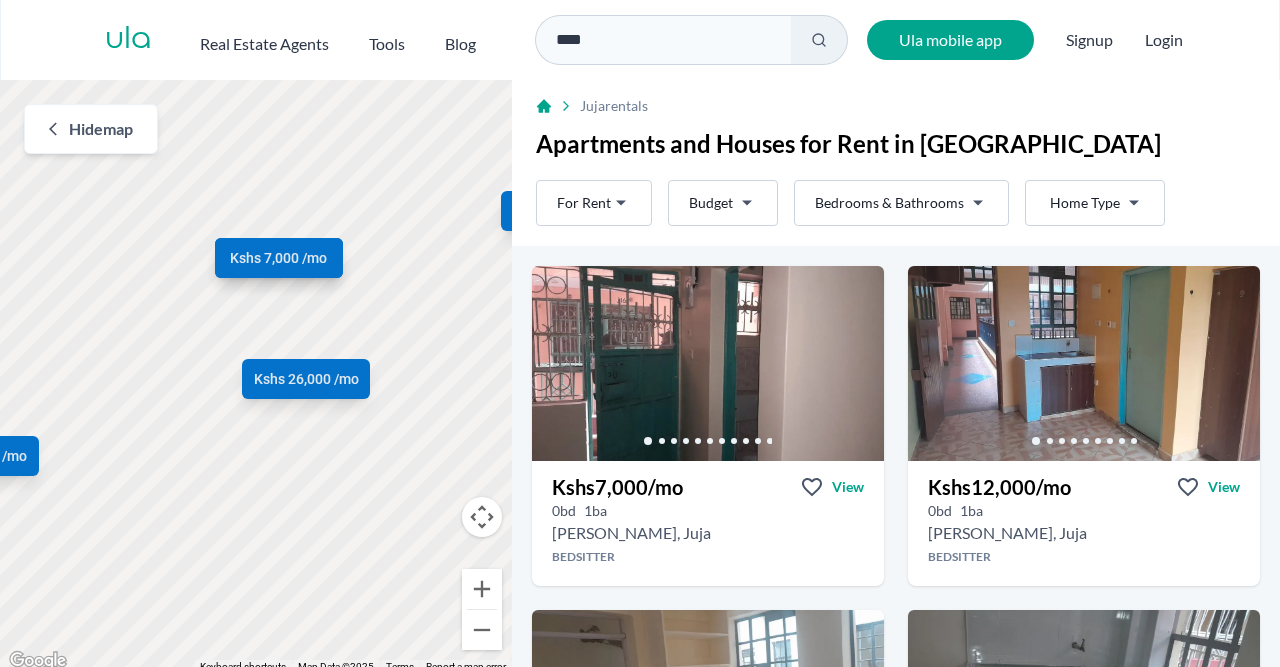 drag, startPoint x: 276, startPoint y: 229, endPoint x: 402, endPoint y: 329, distance: 160.86018 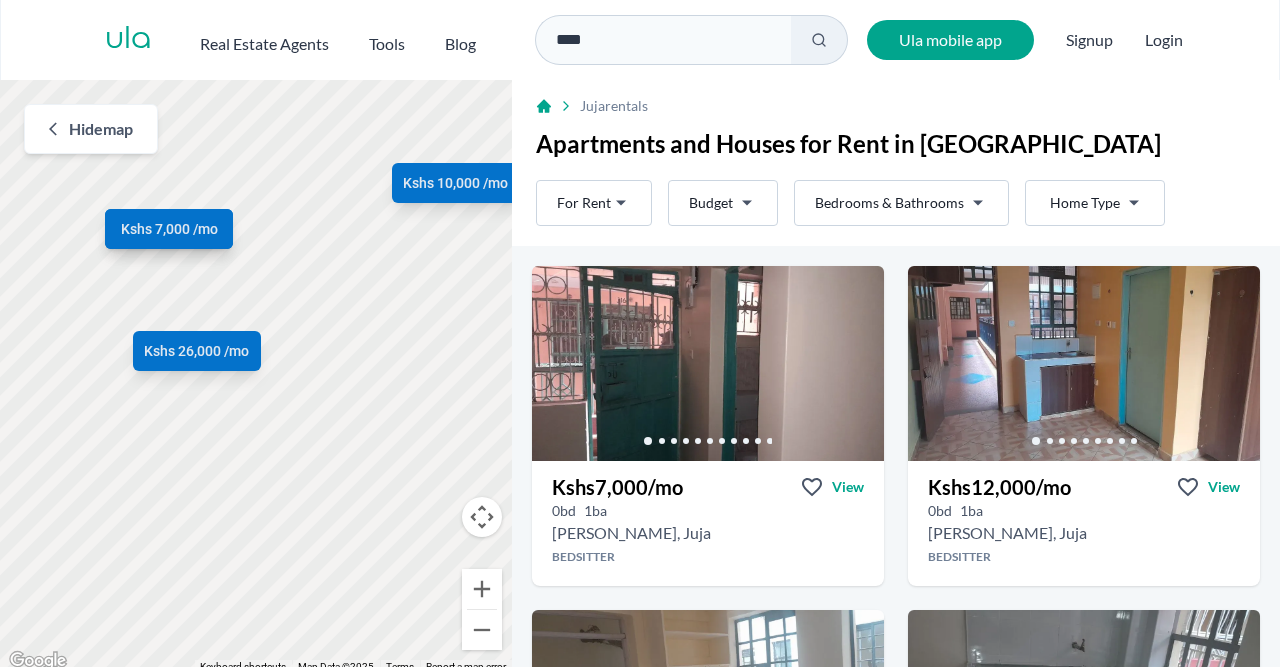 drag, startPoint x: 449, startPoint y: 318, endPoint x: 415, endPoint y: 306, distance: 36.05551 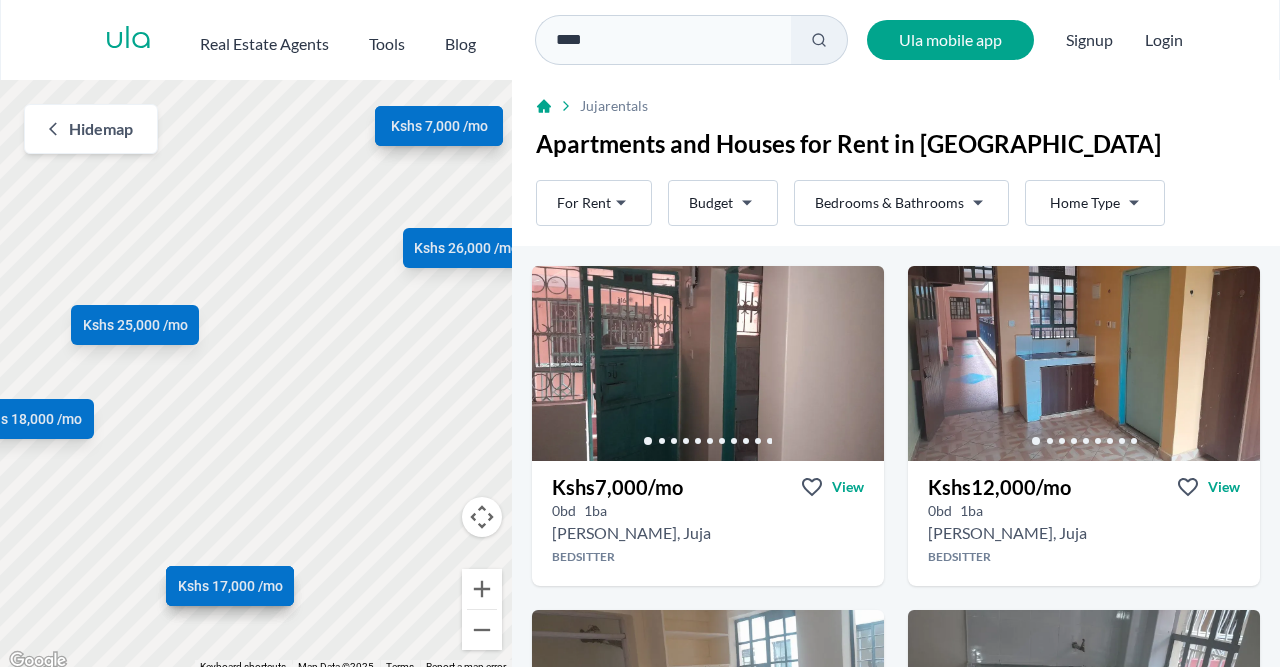 drag, startPoint x: 67, startPoint y: 337, endPoint x: 337, endPoint y: 232, distance: 289.69812 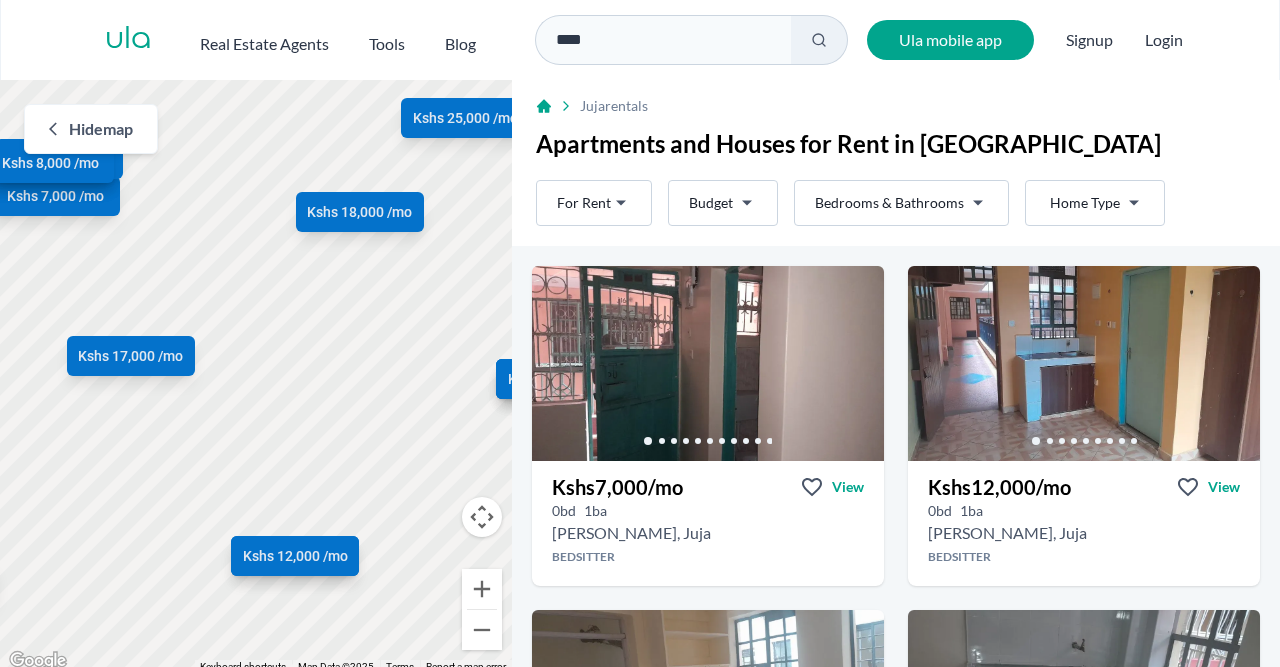 drag, startPoint x: 95, startPoint y: 490, endPoint x: 429, endPoint y: 281, distance: 394.00128 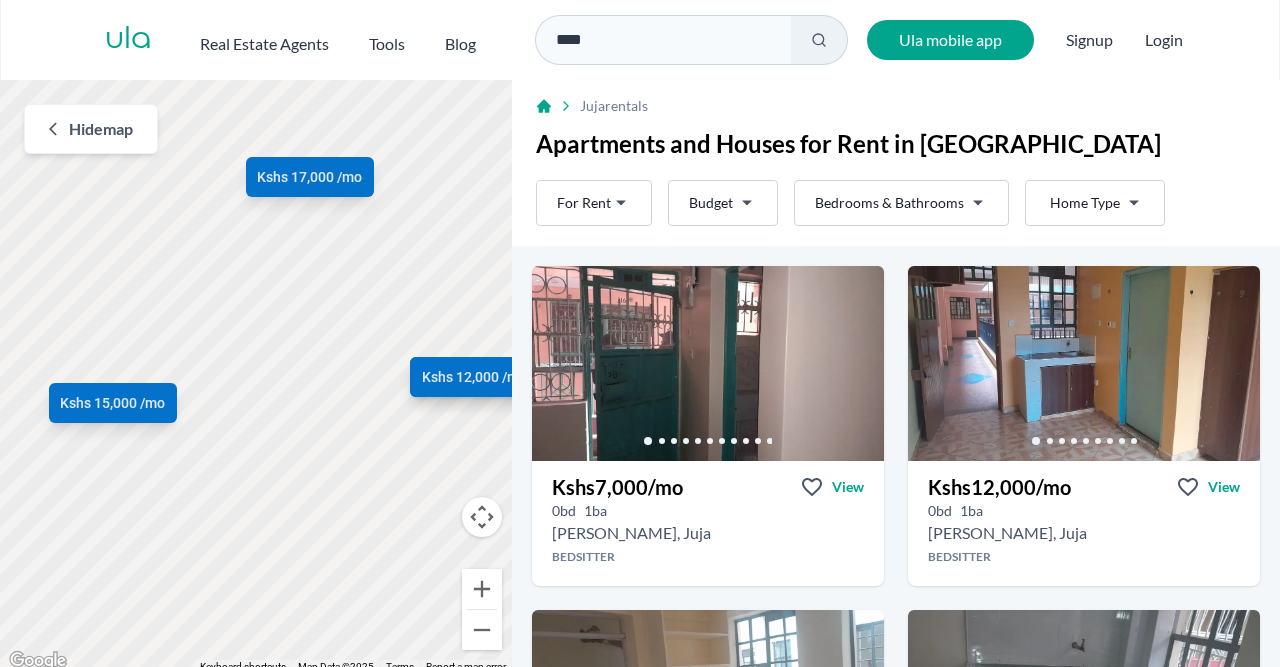 drag, startPoint x: 225, startPoint y: 449, endPoint x: 408, endPoint y: 269, distance: 256.68854 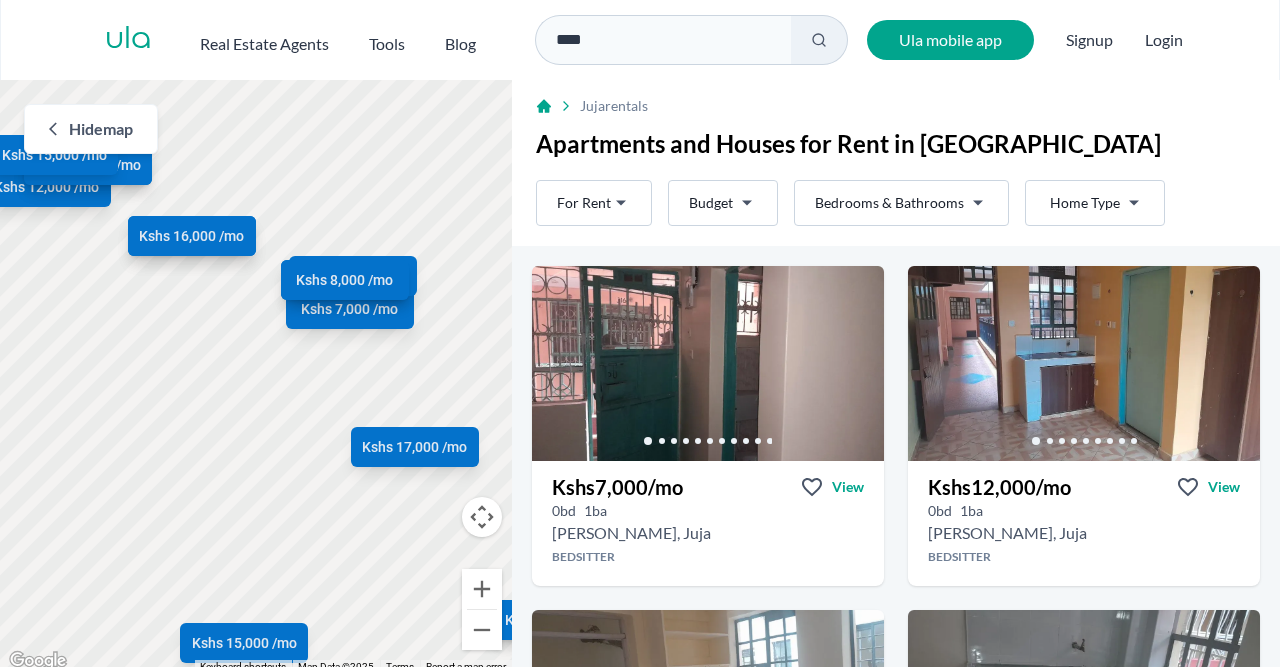 drag, startPoint x: 143, startPoint y: 247, endPoint x: 274, endPoint y: 509, distance: 292.9249 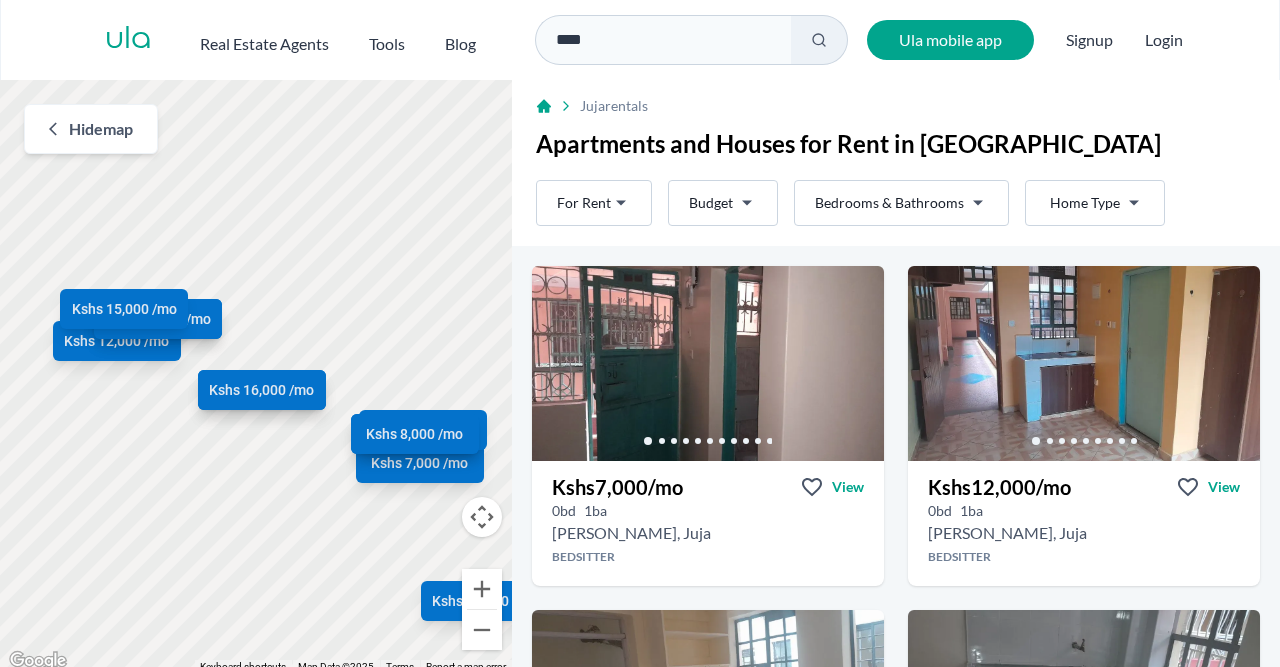 drag, startPoint x: 187, startPoint y: 333, endPoint x: 257, endPoint y: 494, distance: 175.55911 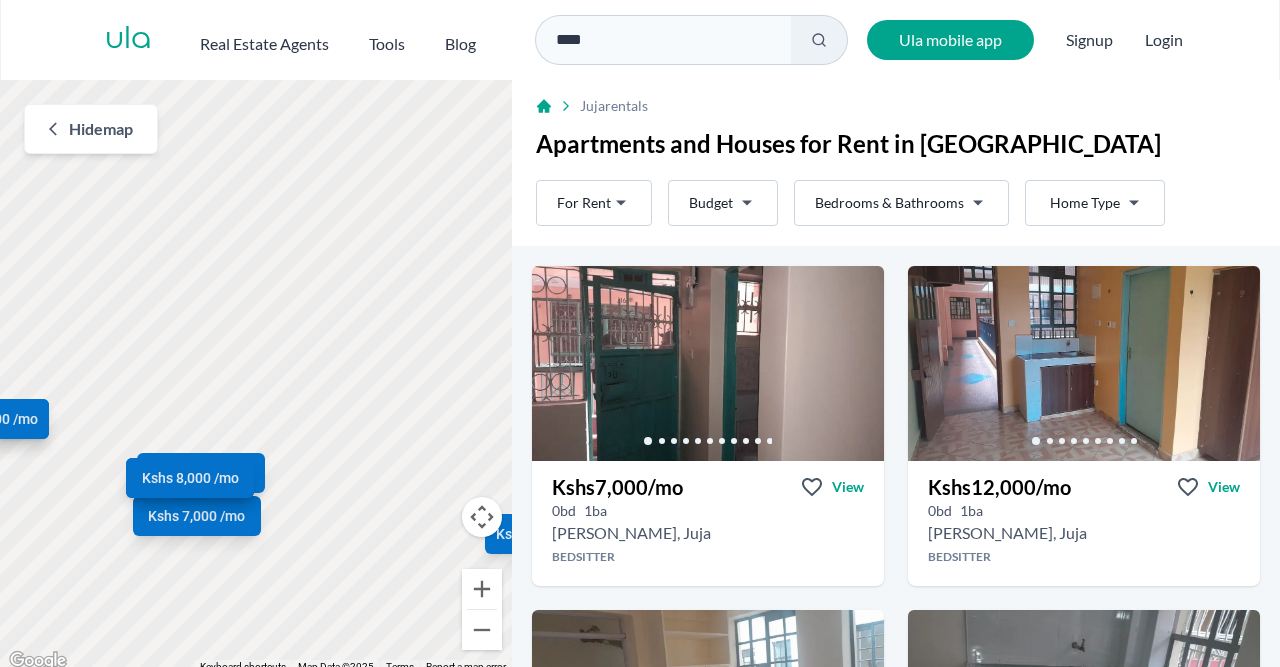 drag, startPoint x: 405, startPoint y: 318, endPoint x: 173, endPoint y: 267, distance: 237.53947 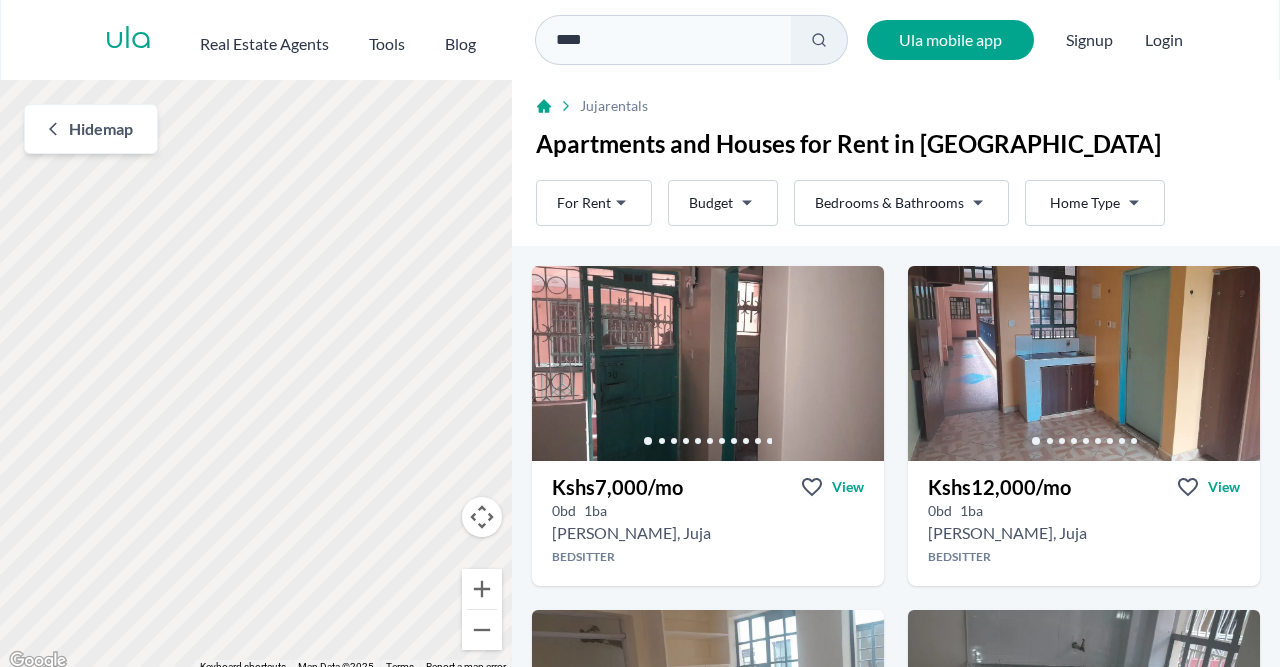 drag, startPoint x: 231, startPoint y: 143, endPoint x: 329, endPoint y: 667, distance: 533.0854 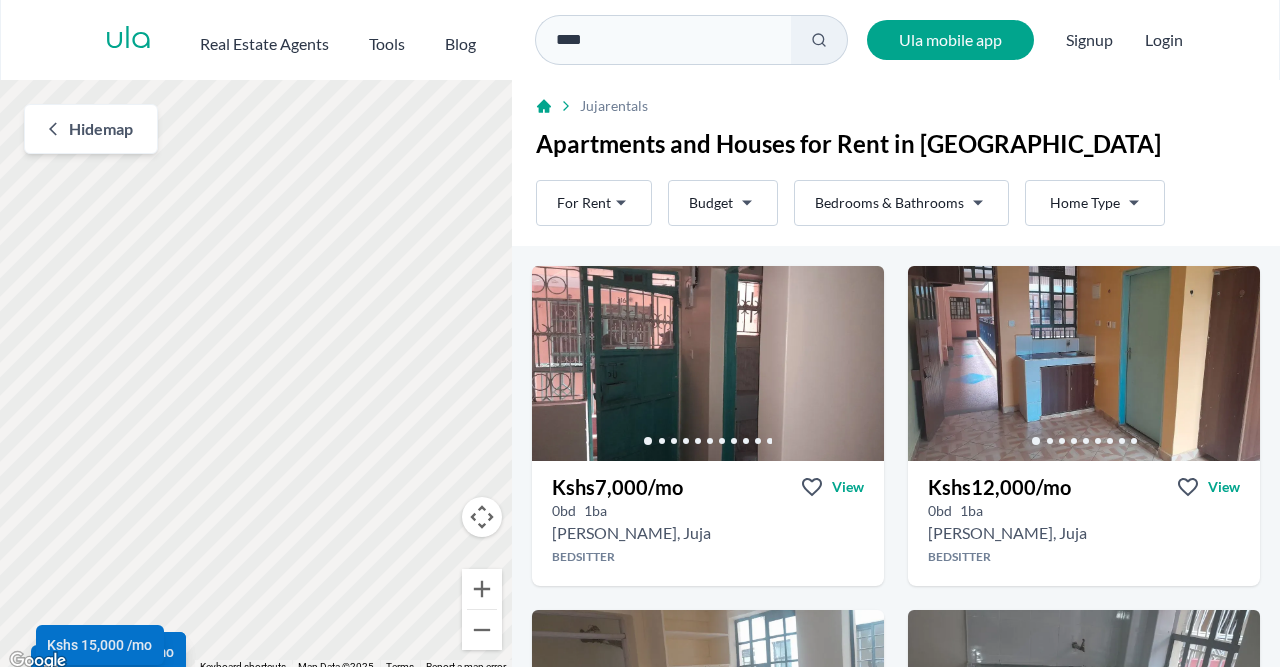 drag, startPoint x: 315, startPoint y: 255, endPoint x: 299, endPoint y: 307, distance: 54.405884 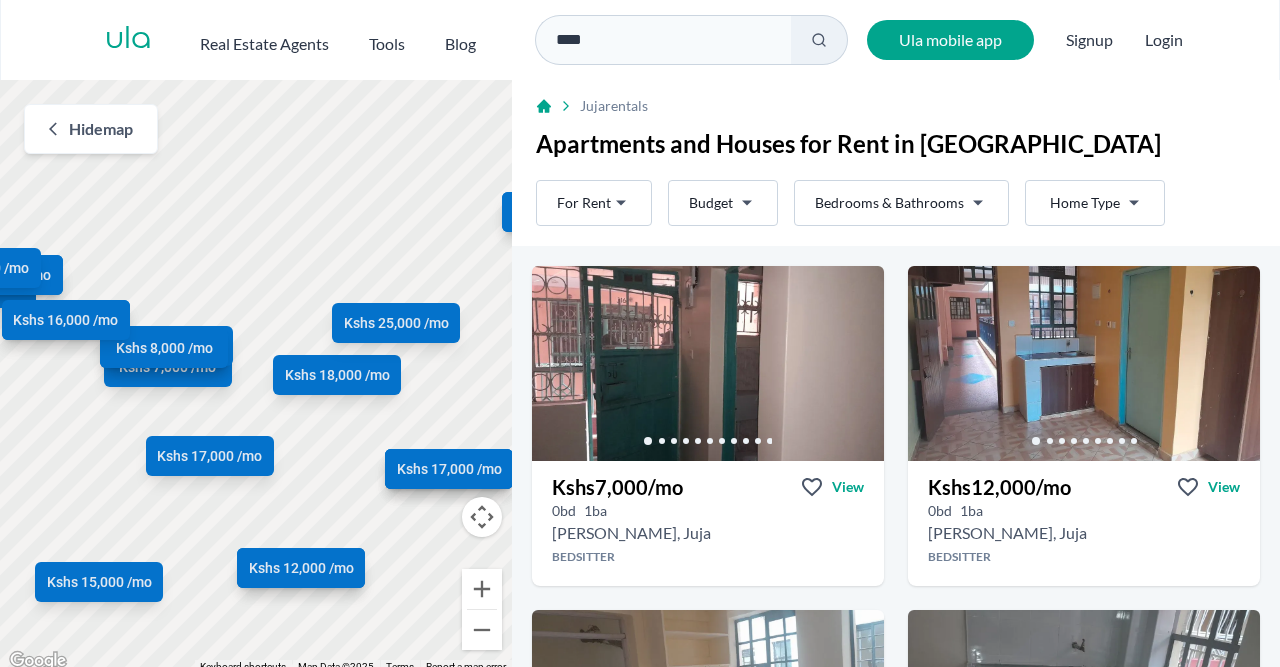 drag, startPoint x: 288, startPoint y: 499, endPoint x: 165, endPoint y: 122, distance: 396.55768 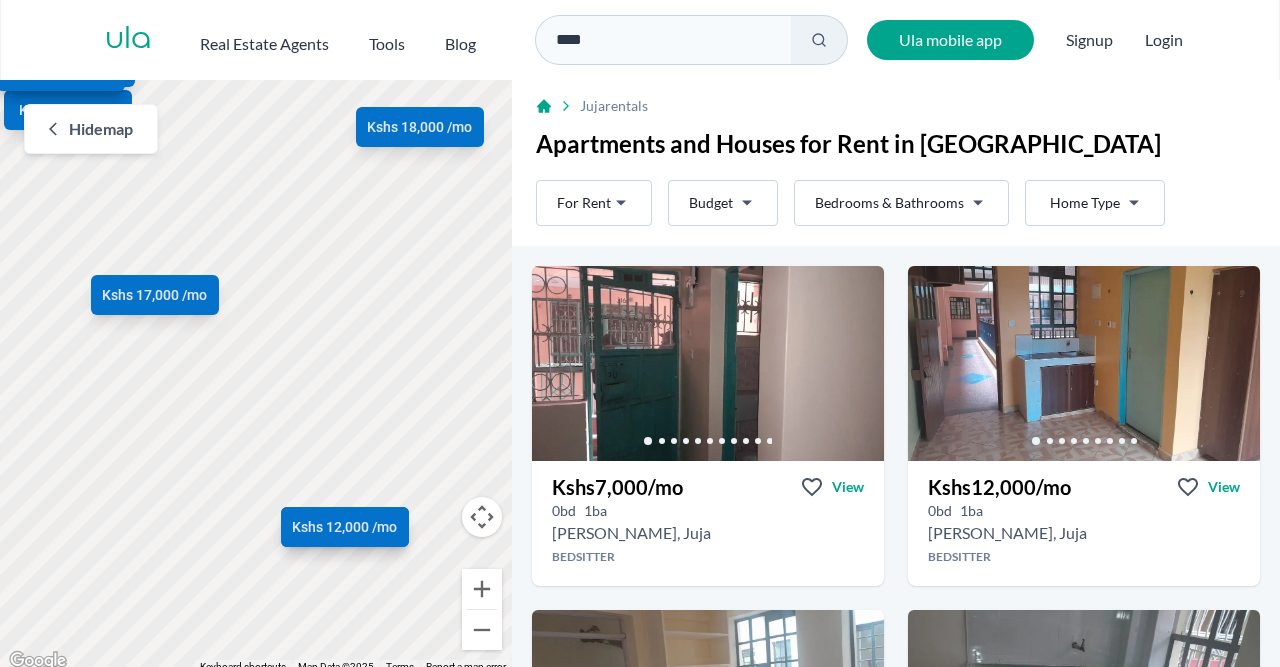 drag, startPoint x: 220, startPoint y: 323, endPoint x: 246, endPoint y: 125, distance: 199.69977 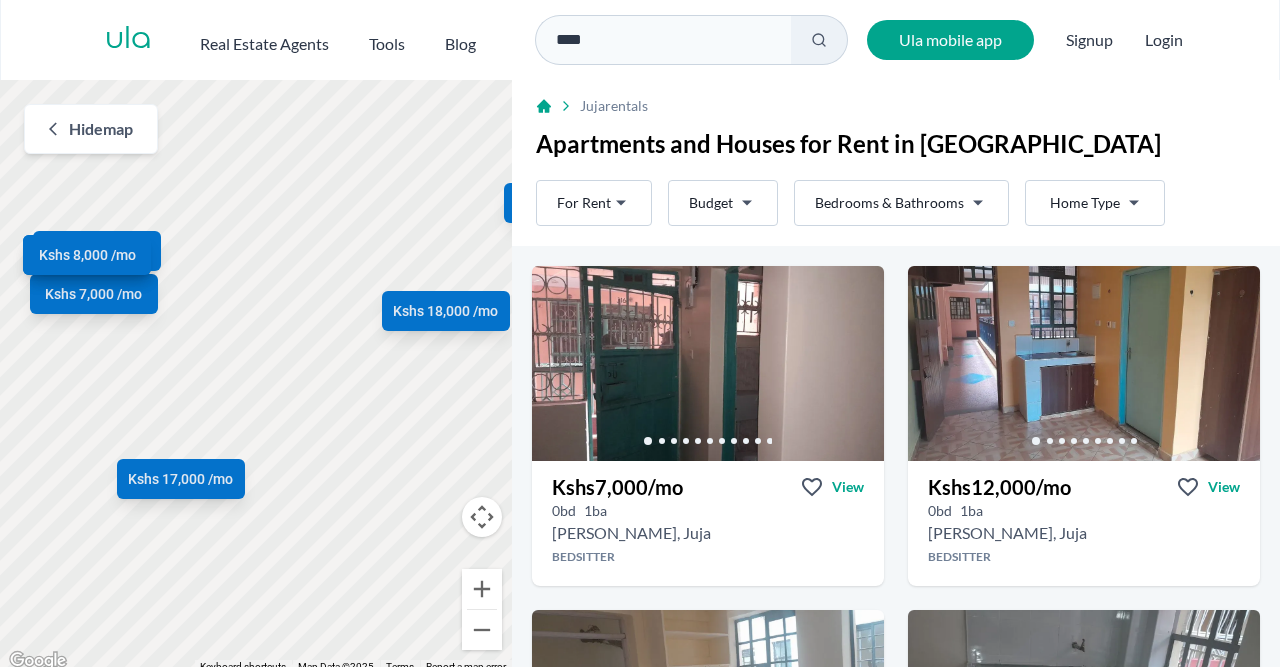 drag, startPoint x: 379, startPoint y: 365, endPoint x: 401, endPoint y: 547, distance: 183.32484 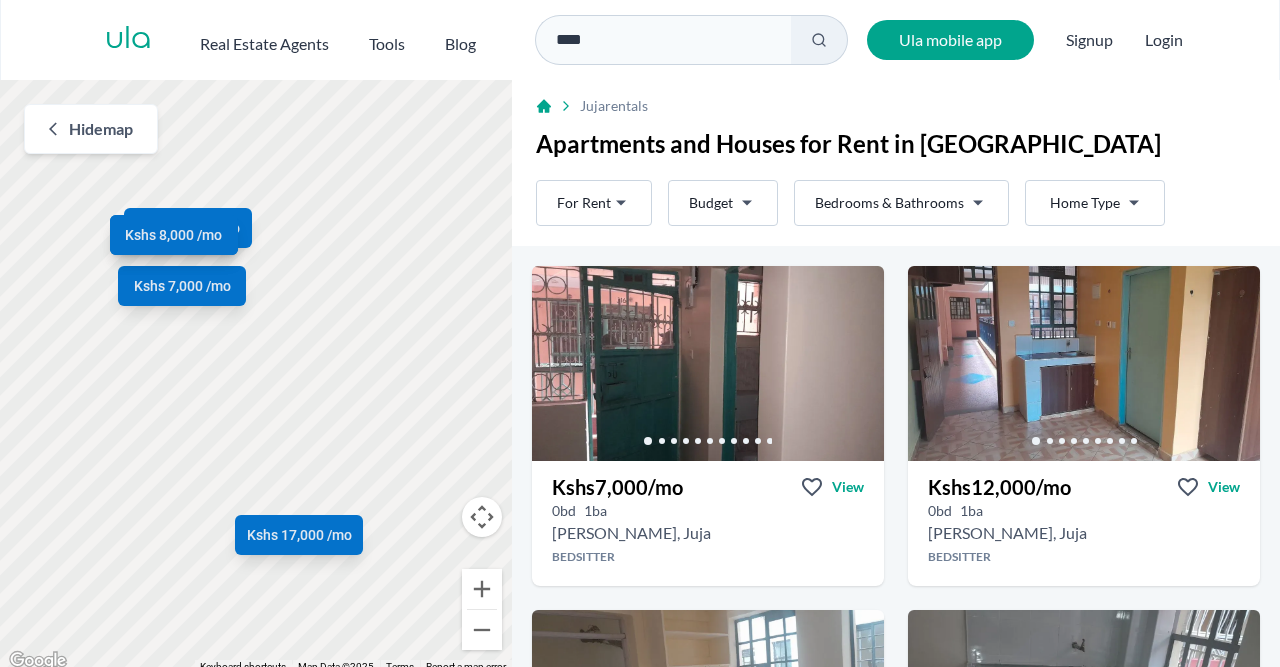drag, startPoint x: 228, startPoint y: 325, endPoint x: 377, endPoint y: 325, distance: 149 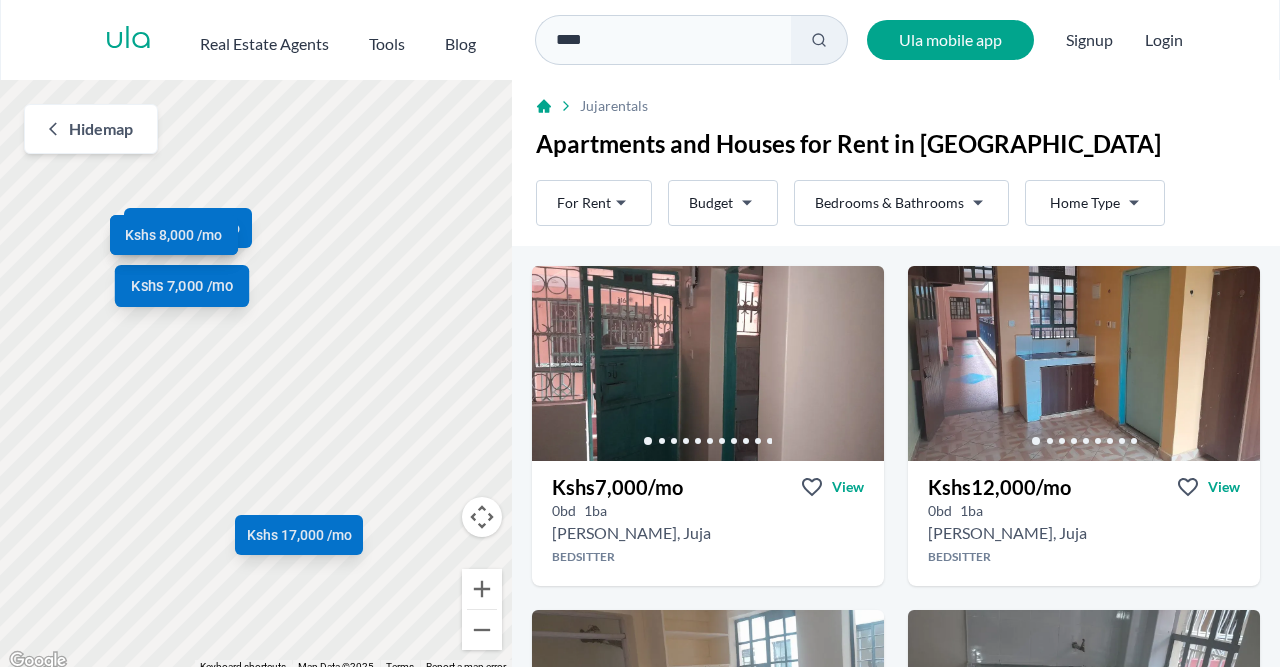 click on "Kshs   7,000 /mo" at bounding box center [183, 286] 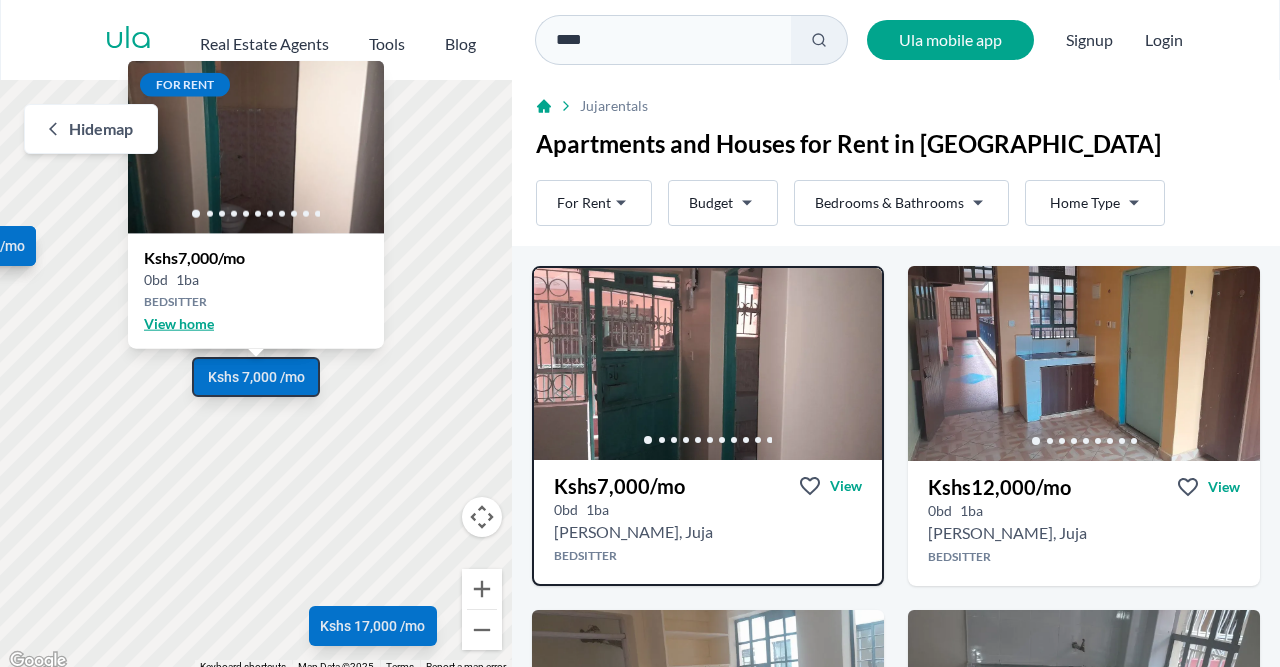 click on "View home" at bounding box center (256, 323) 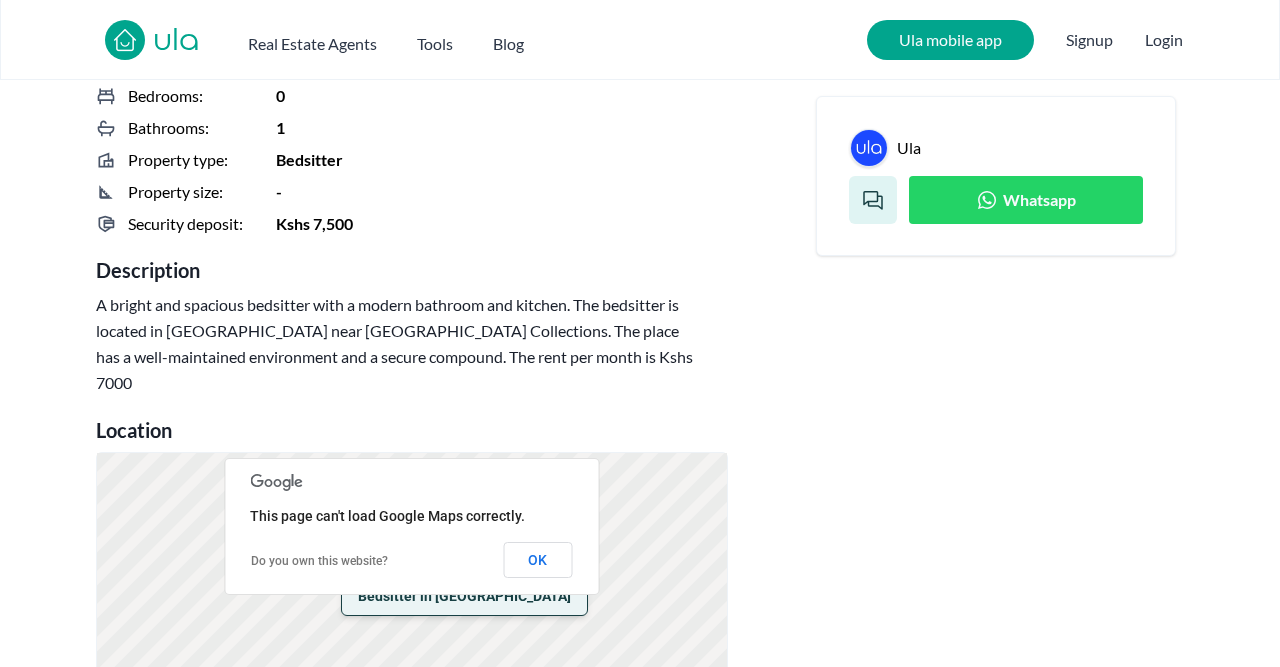 scroll, scrollTop: 208, scrollLeft: 0, axis: vertical 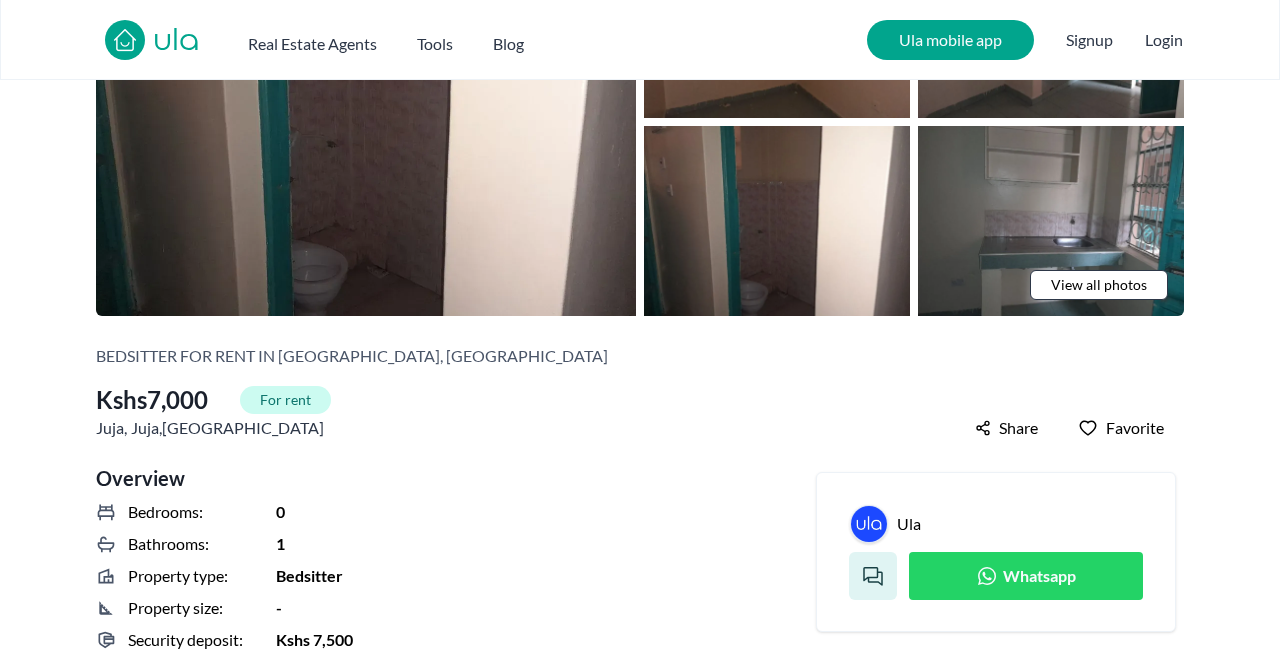 click on "View all photos" at bounding box center (1099, 285) 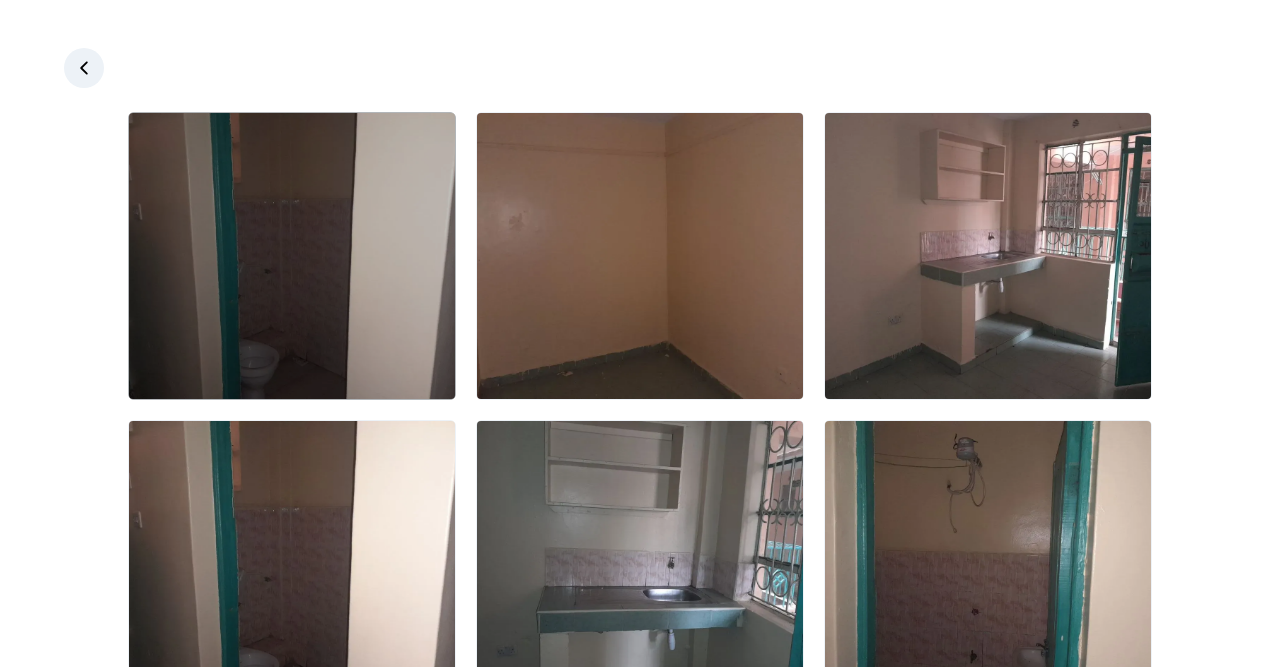click at bounding box center (292, 256) 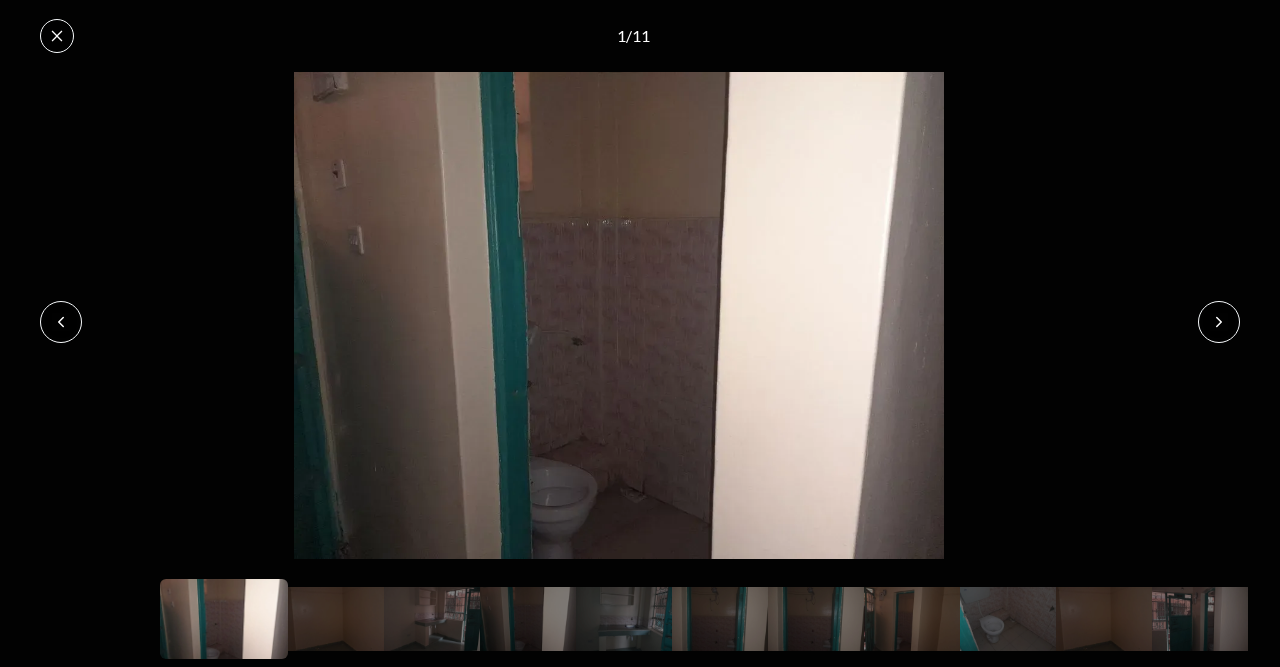 click at bounding box center (619, 315) 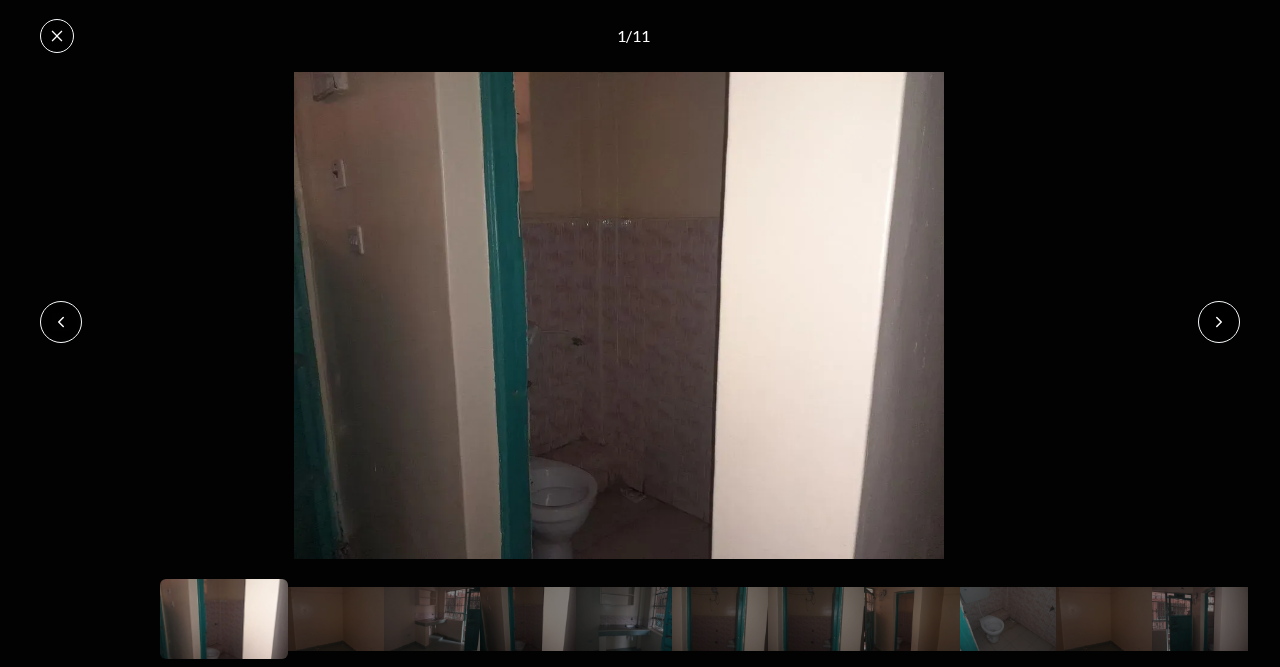 click at bounding box center [1219, 322] 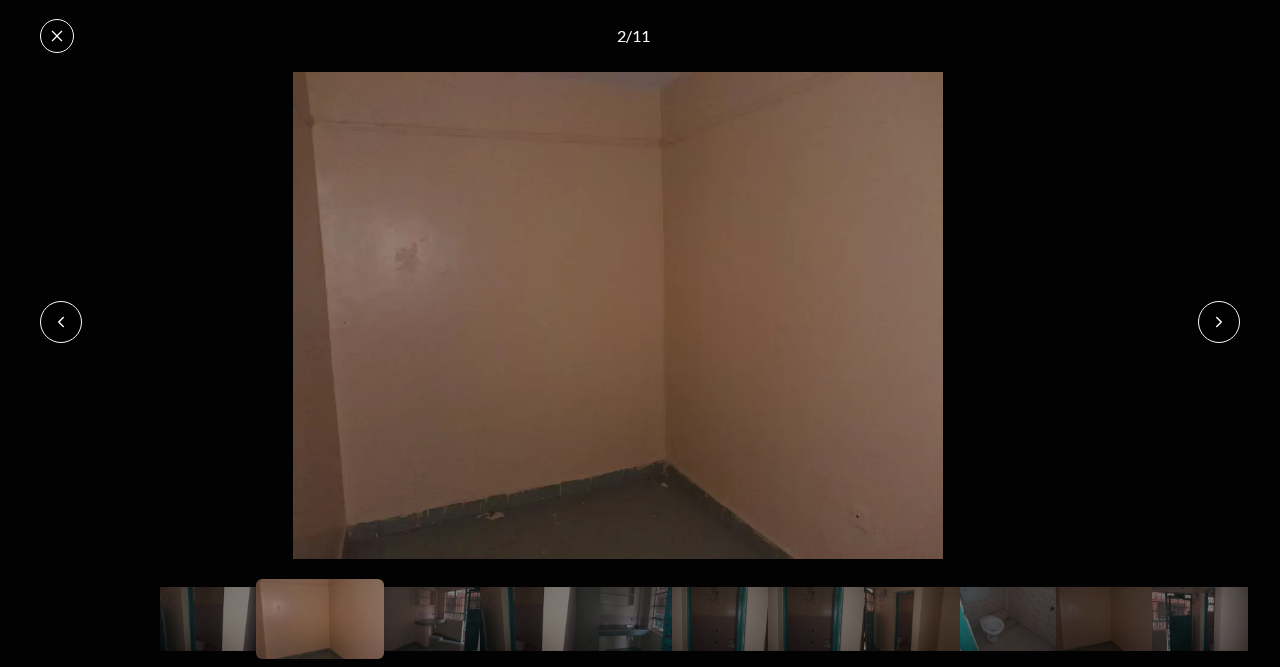 click at bounding box center (1219, 322) 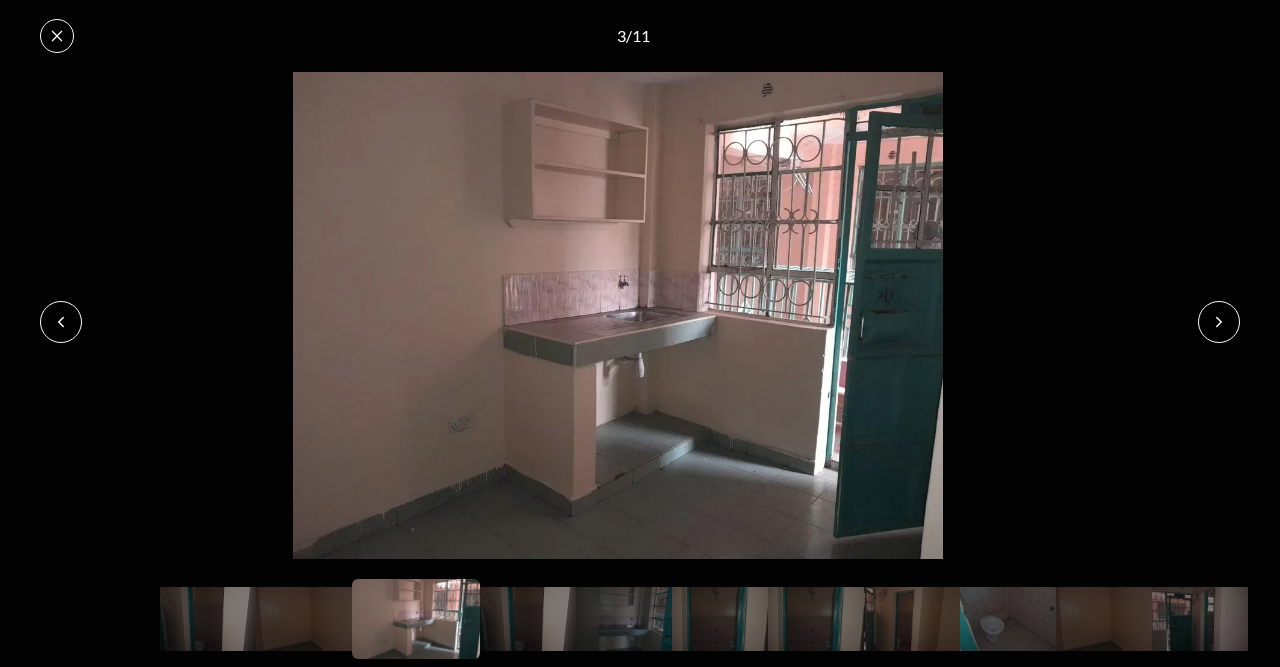 click at bounding box center [1219, 322] 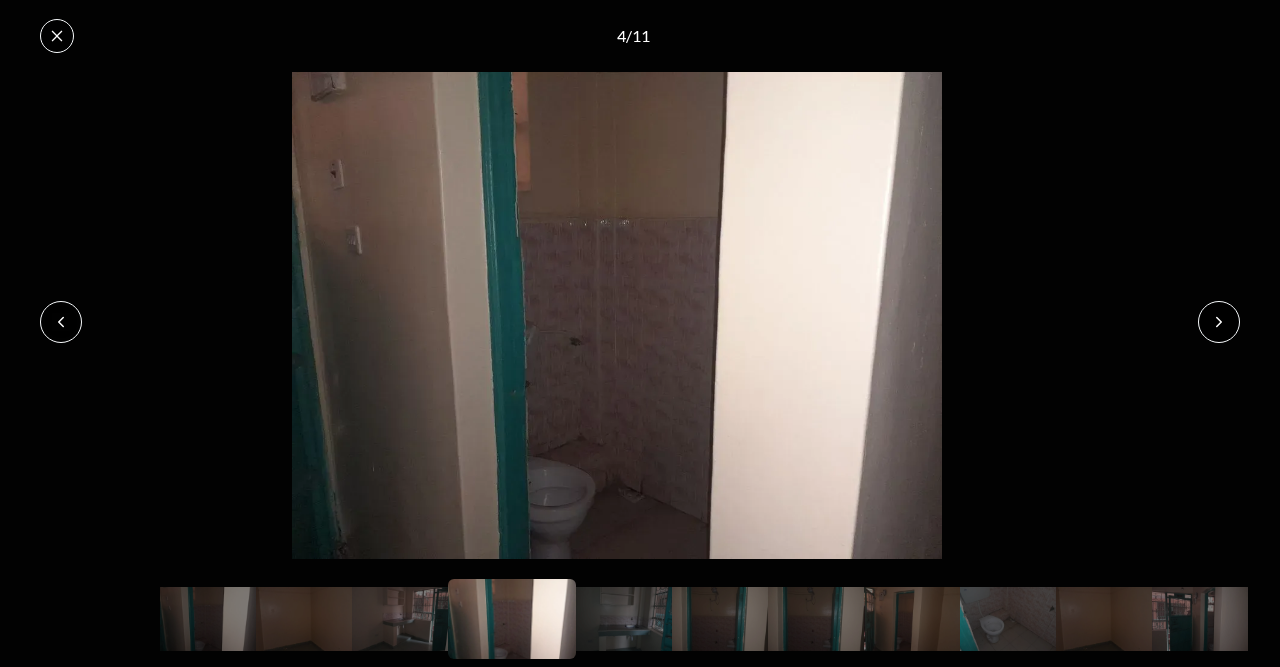 click at bounding box center [1219, 322] 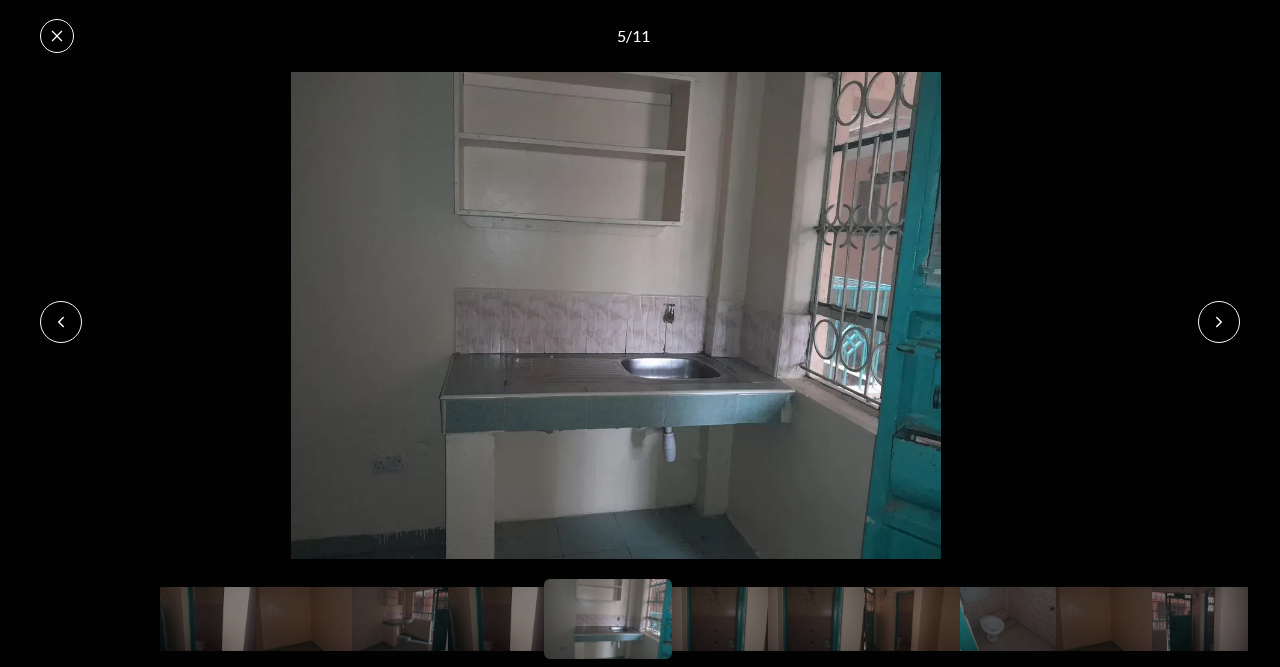 click at bounding box center (1219, 322) 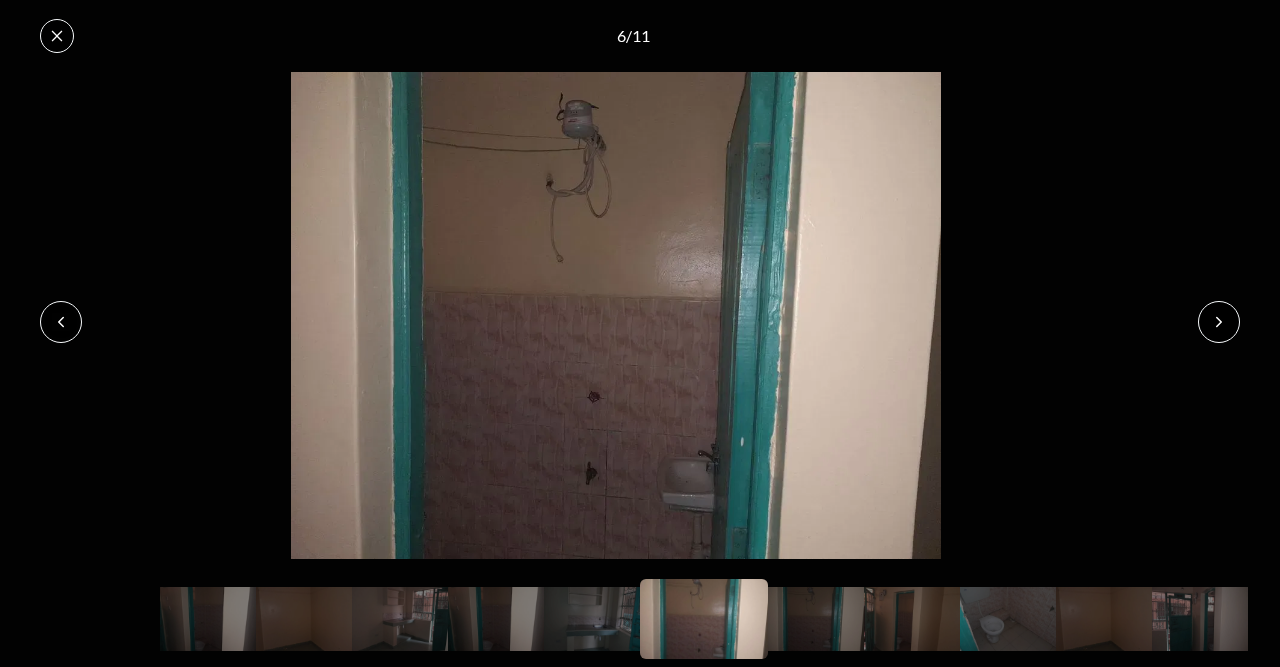 click at bounding box center (1219, 322) 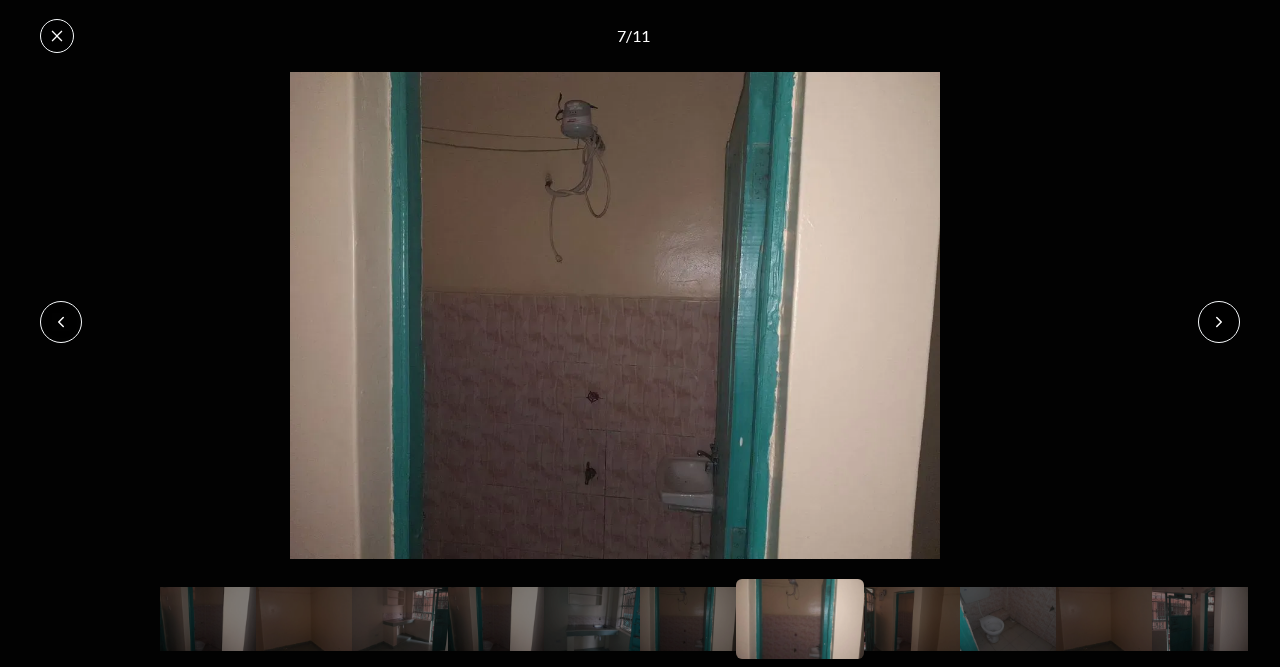 click at bounding box center (1219, 322) 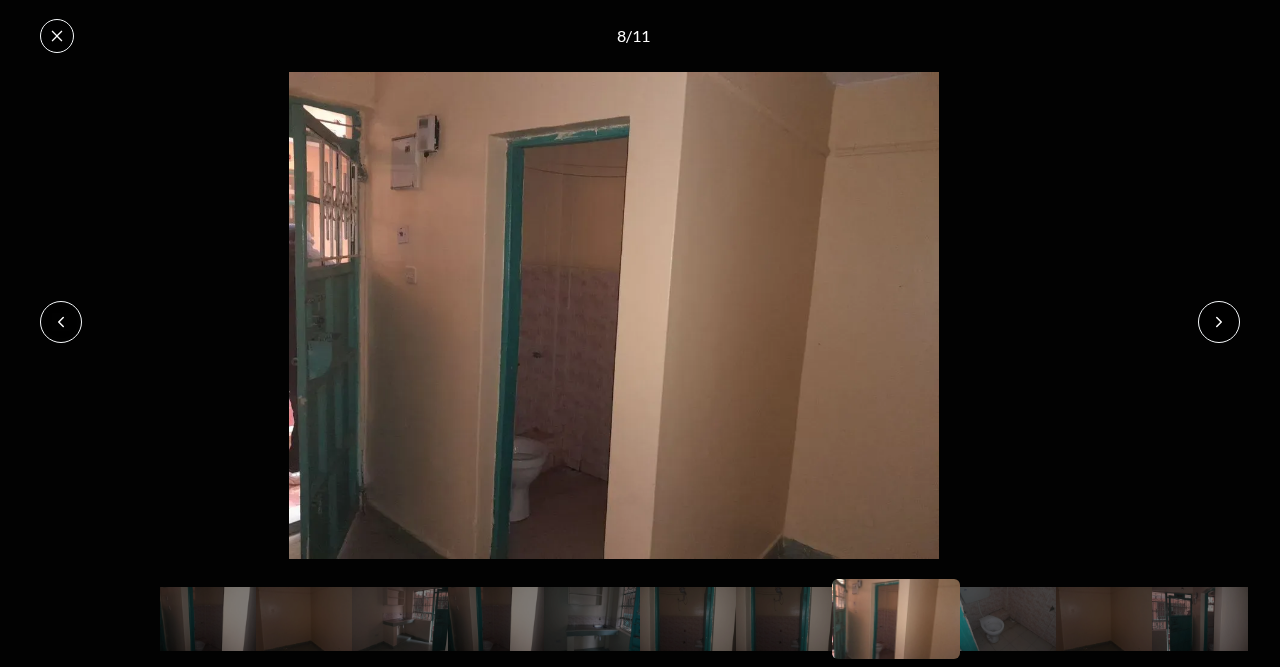 click at bounding box center [1219, 322] 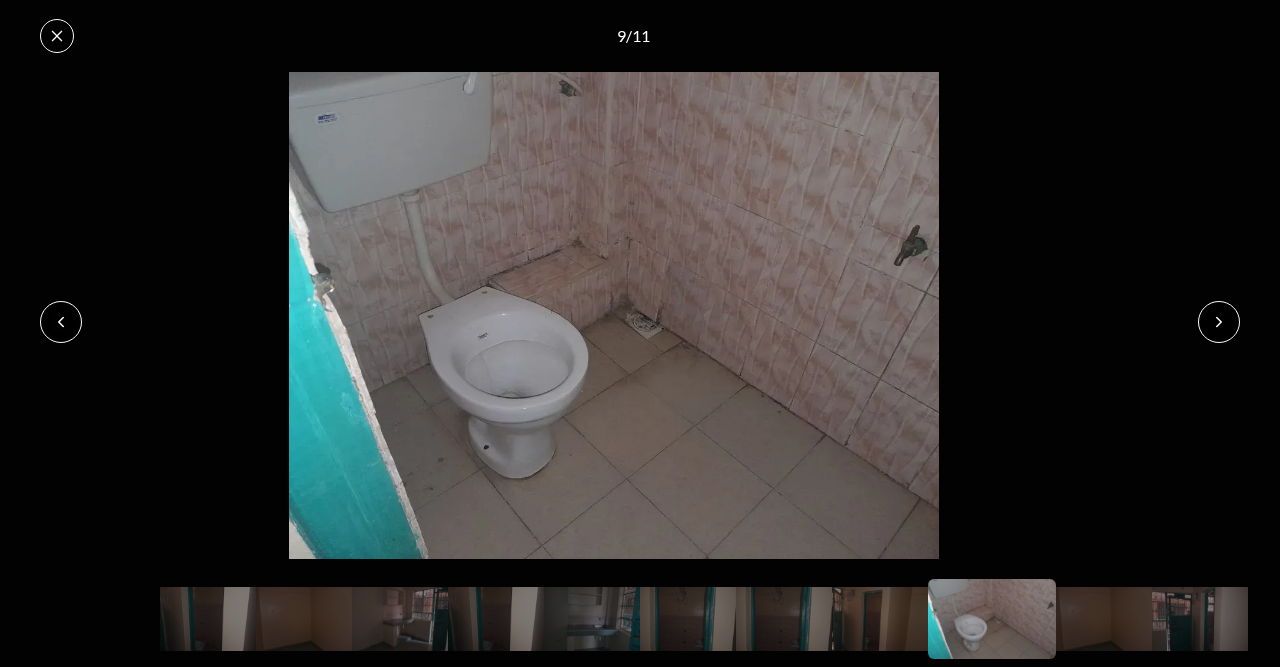click at bounding box center (1219, 322) 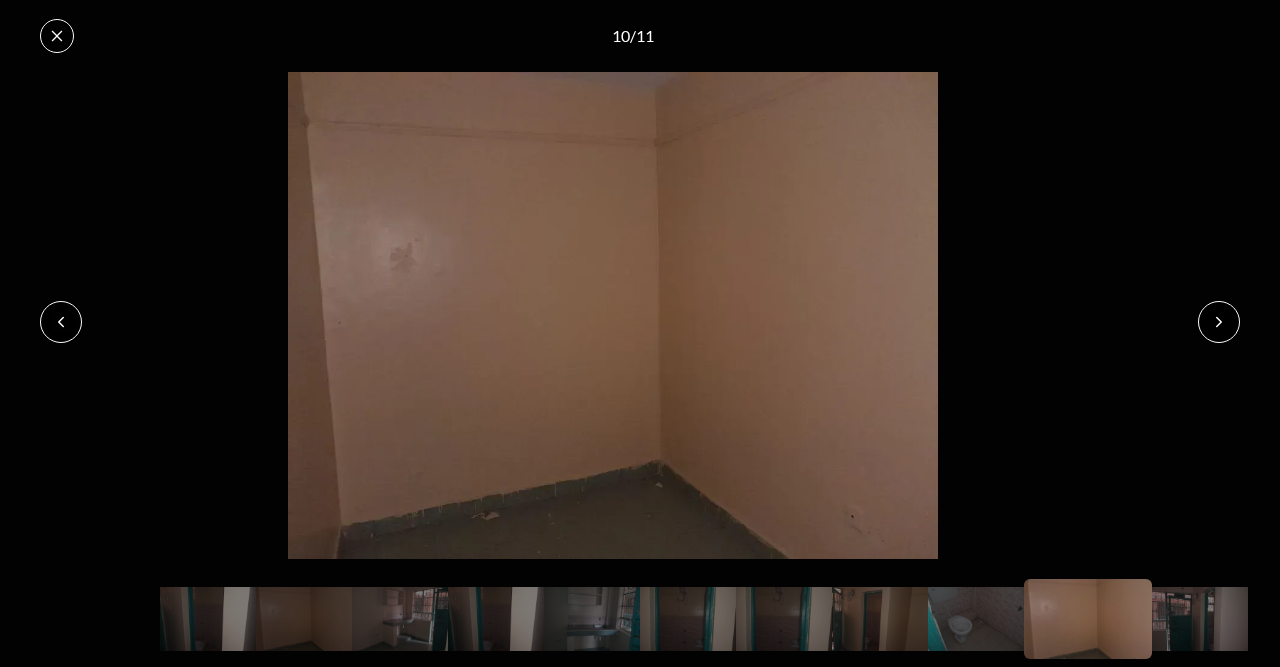 click at bounding box center [1219, 322] 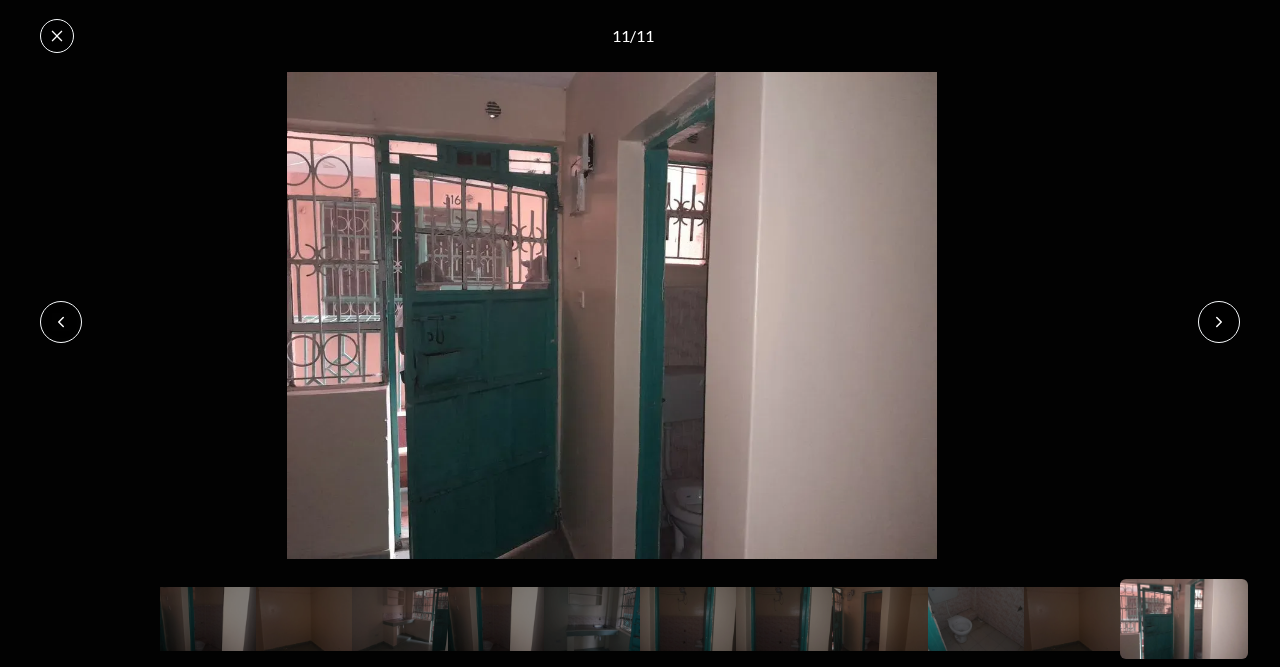 click at bounding box center [1219, 322] 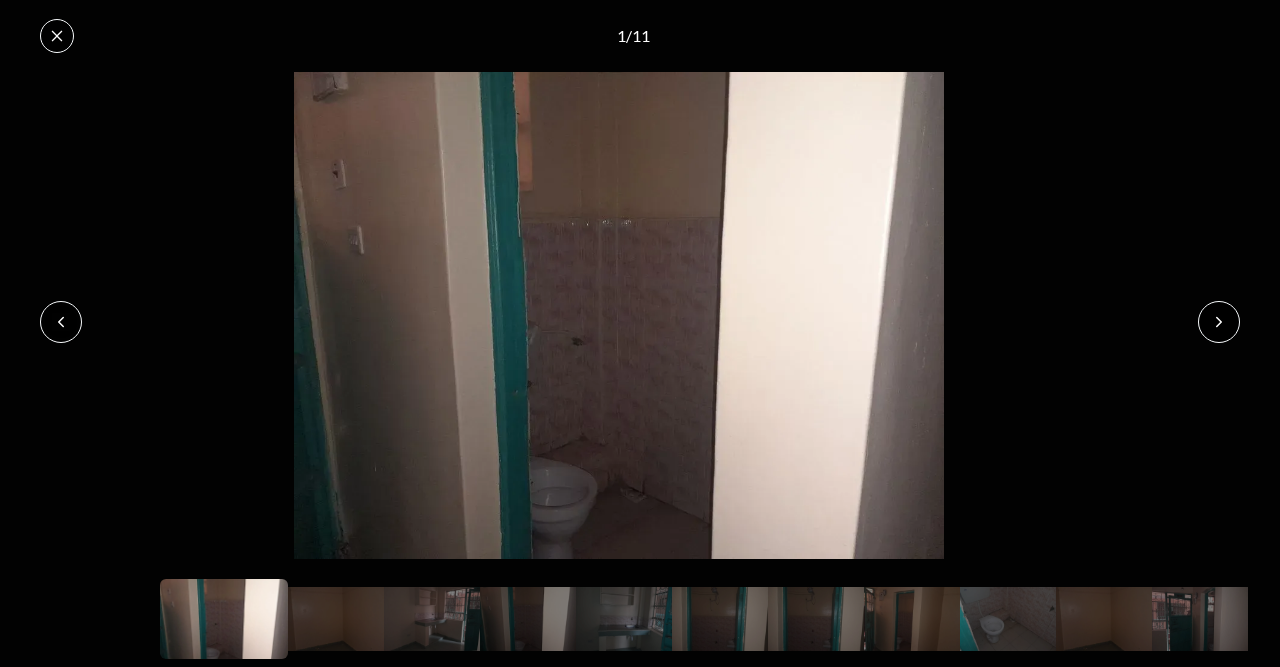 click at bounding box center [1219, 322] 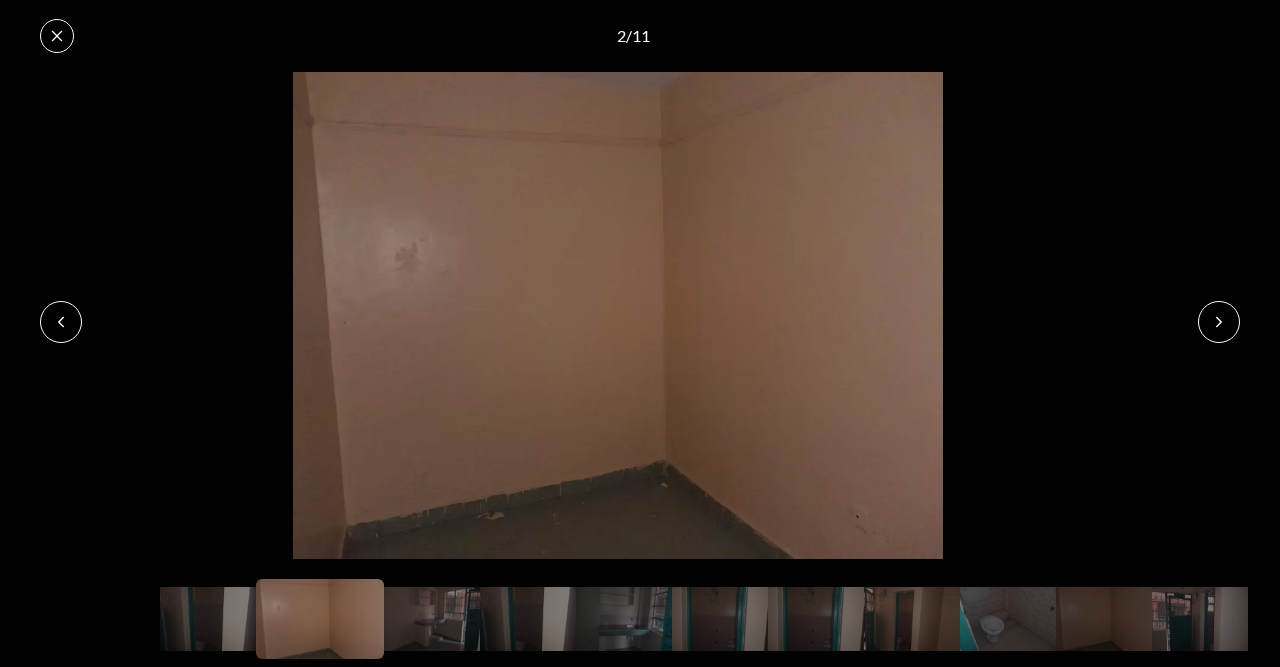 click 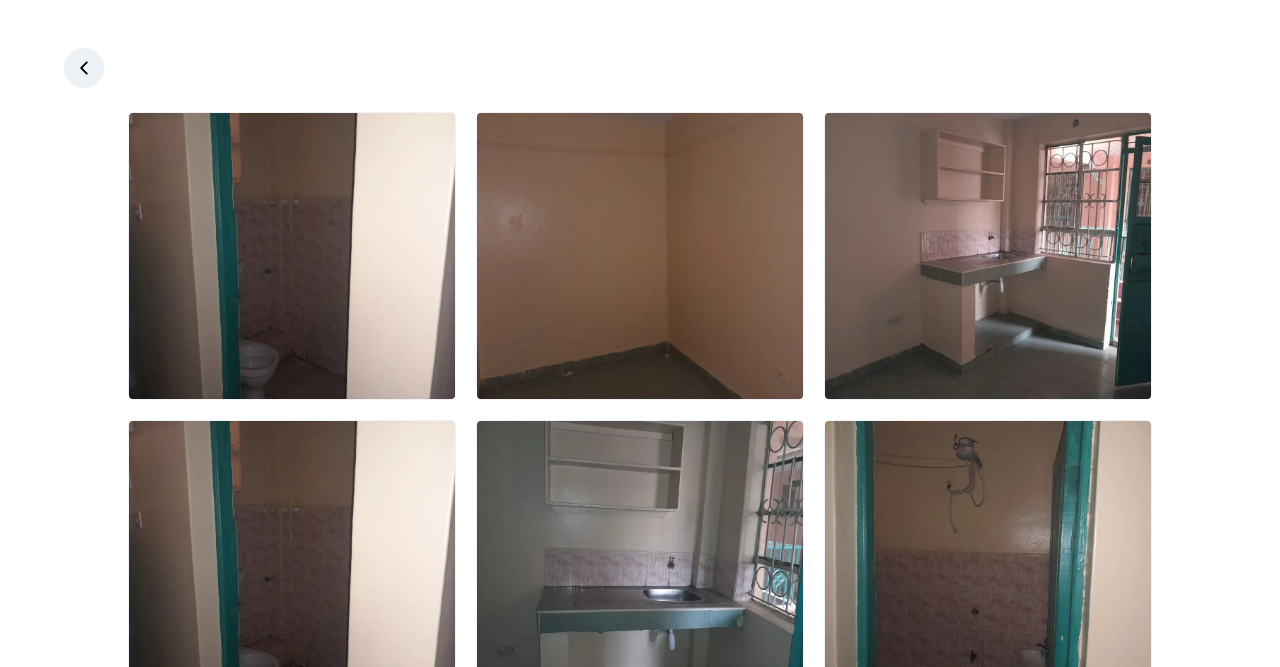 click 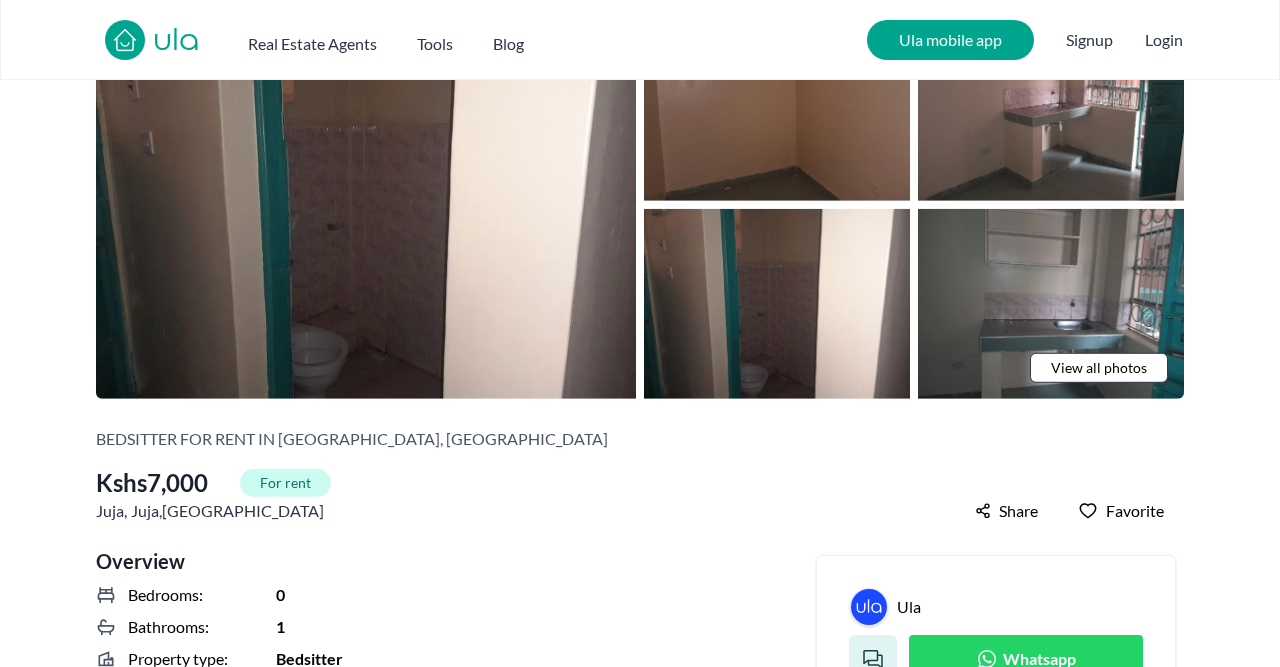 scroll, scrollTop: 0, scrollLeft: 0, axis: both 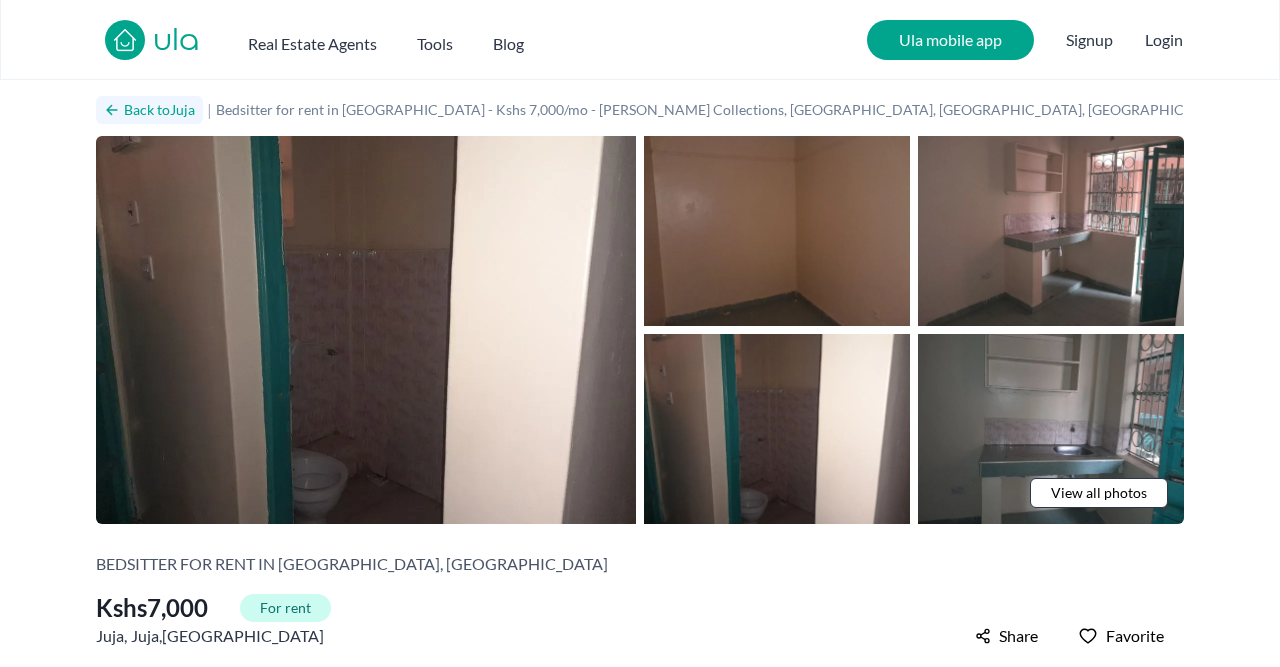 click 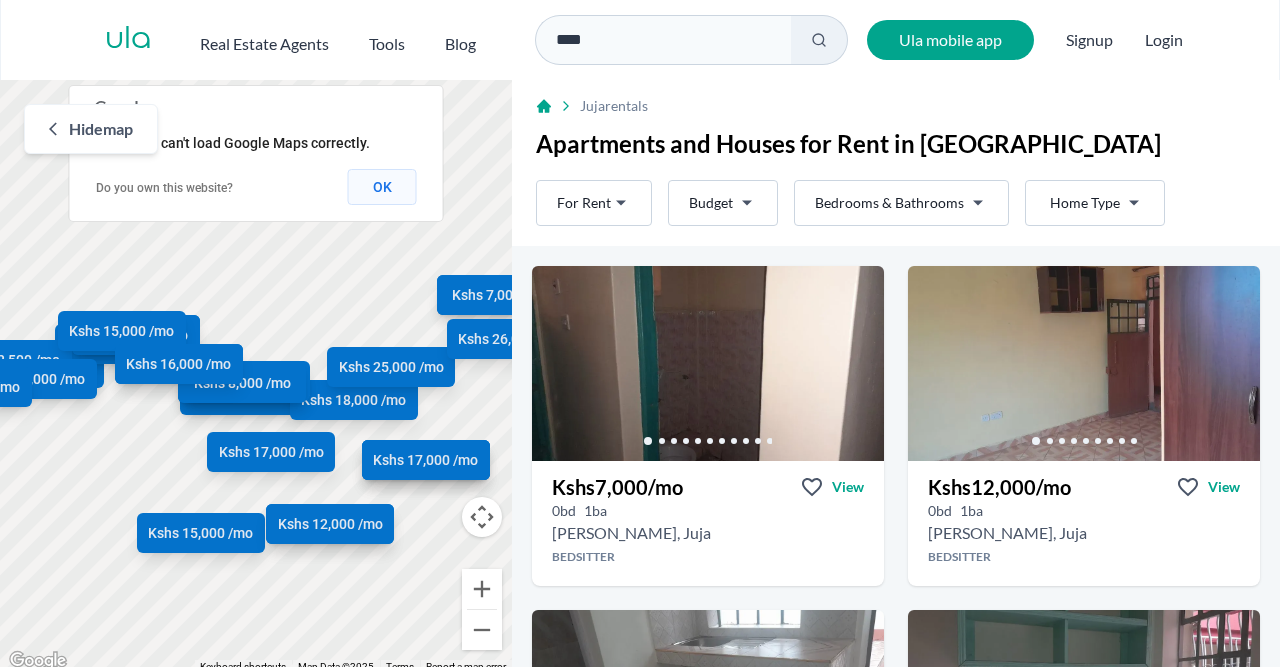 click on "OK" at bounding box center (382, 187) 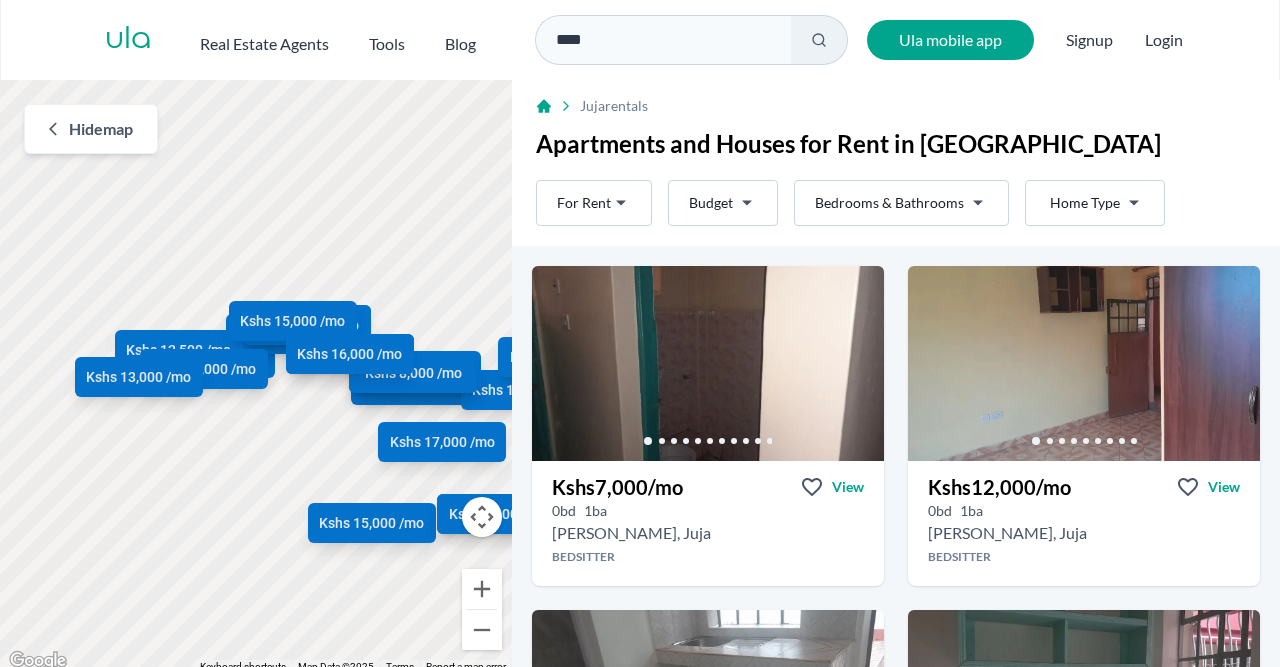drag, startPoint x: 138, startPoint y: 429, endPoint x: 312, endPoint y: 419, distance: 174.28712 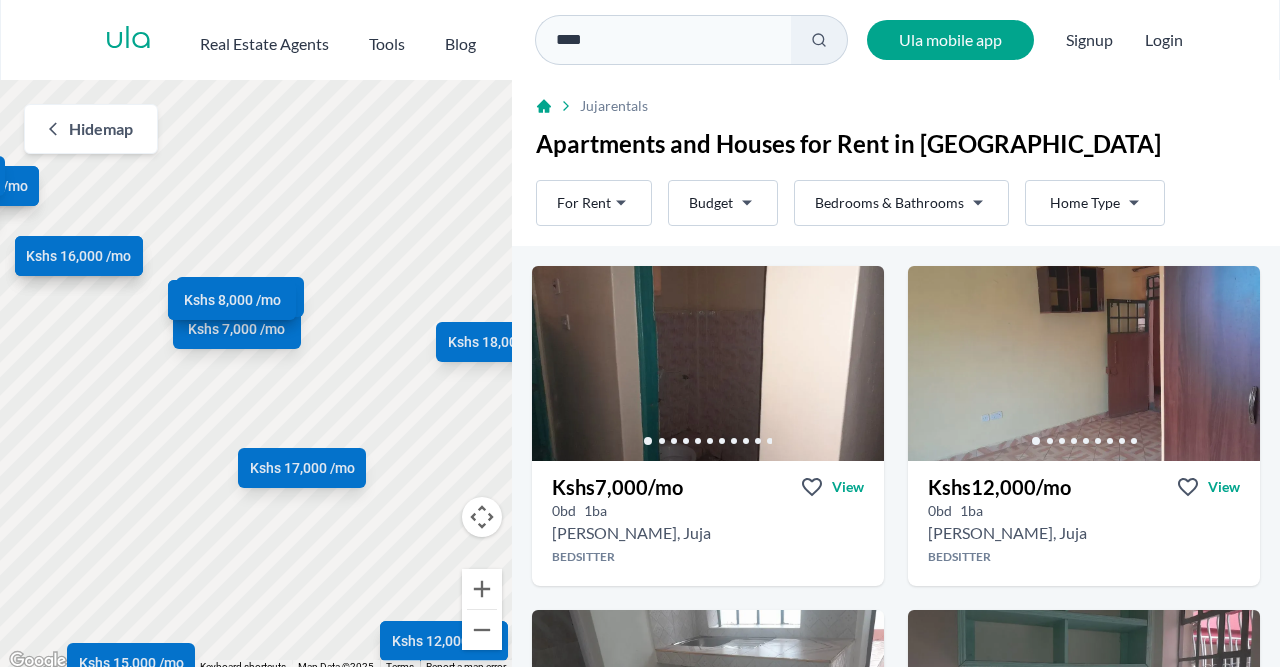 drag, startPoint x: 373, startPoint y: 413, endPoint x: 41, endPoint y: 402, distance: 332.1822 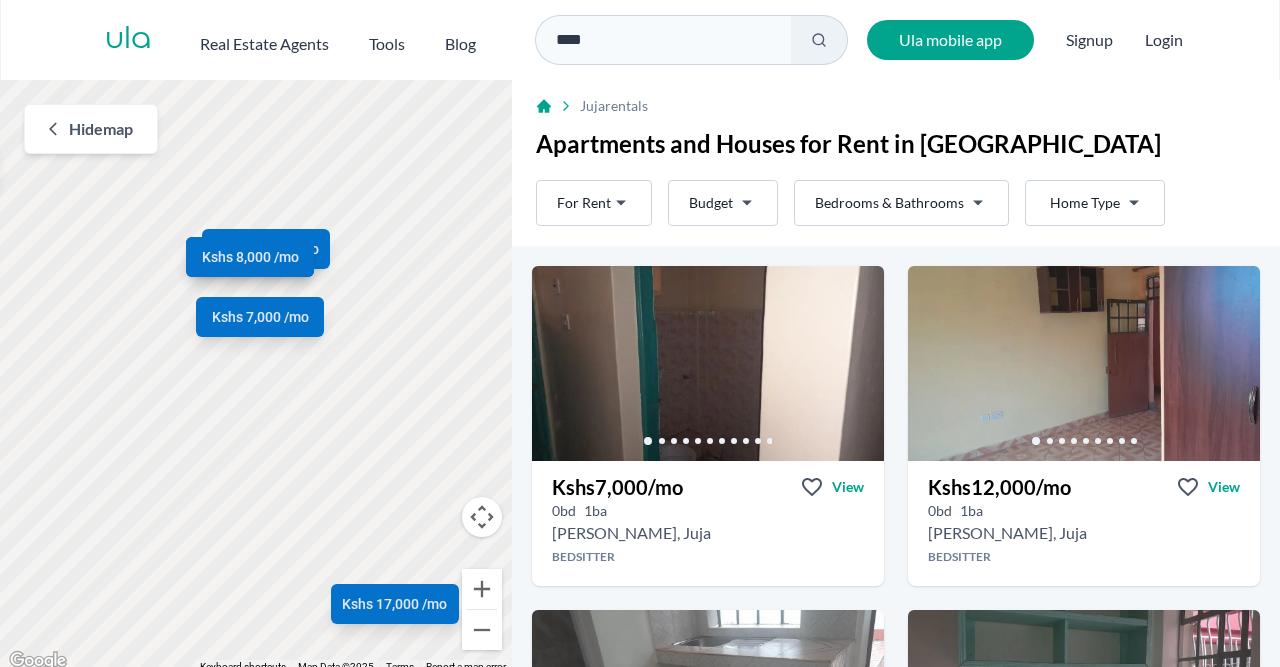 drag, startPoint x: 359, startPoint y: 392, endPoint x: 224, endPoint y: 493, distance: 168.60011 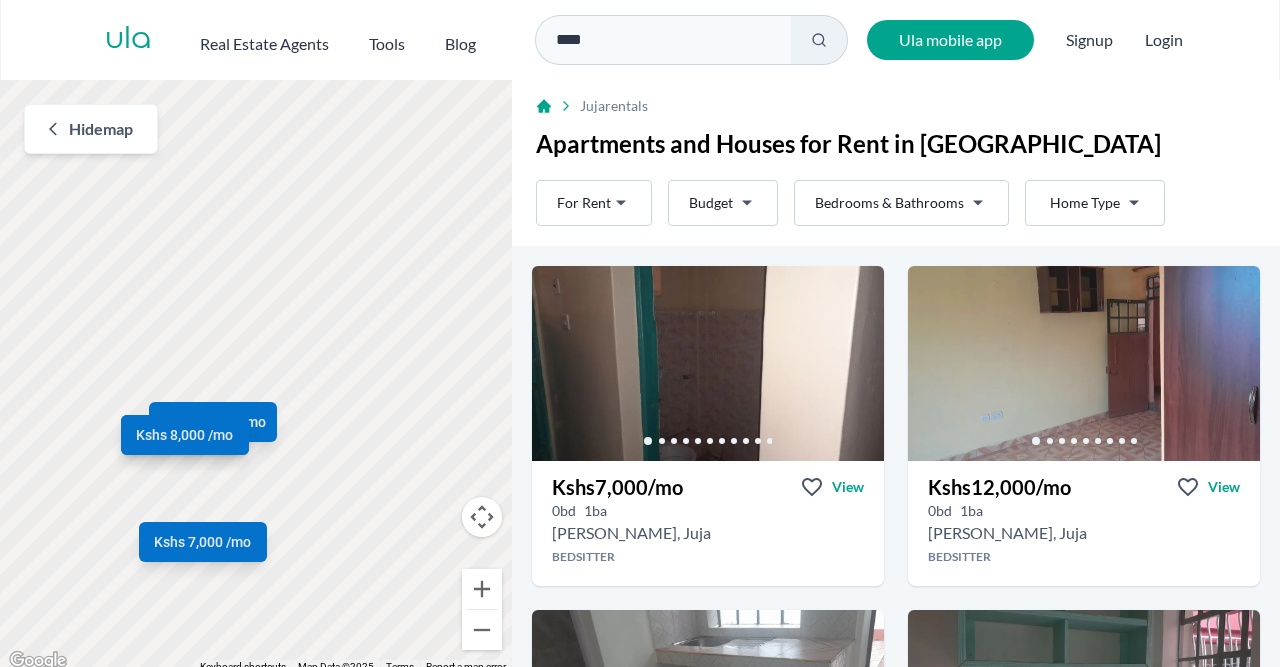 drag, startPoint x: 266, startPoint y: 229, endPoint x: 361, endPoint y: 511, distance: 297.57184 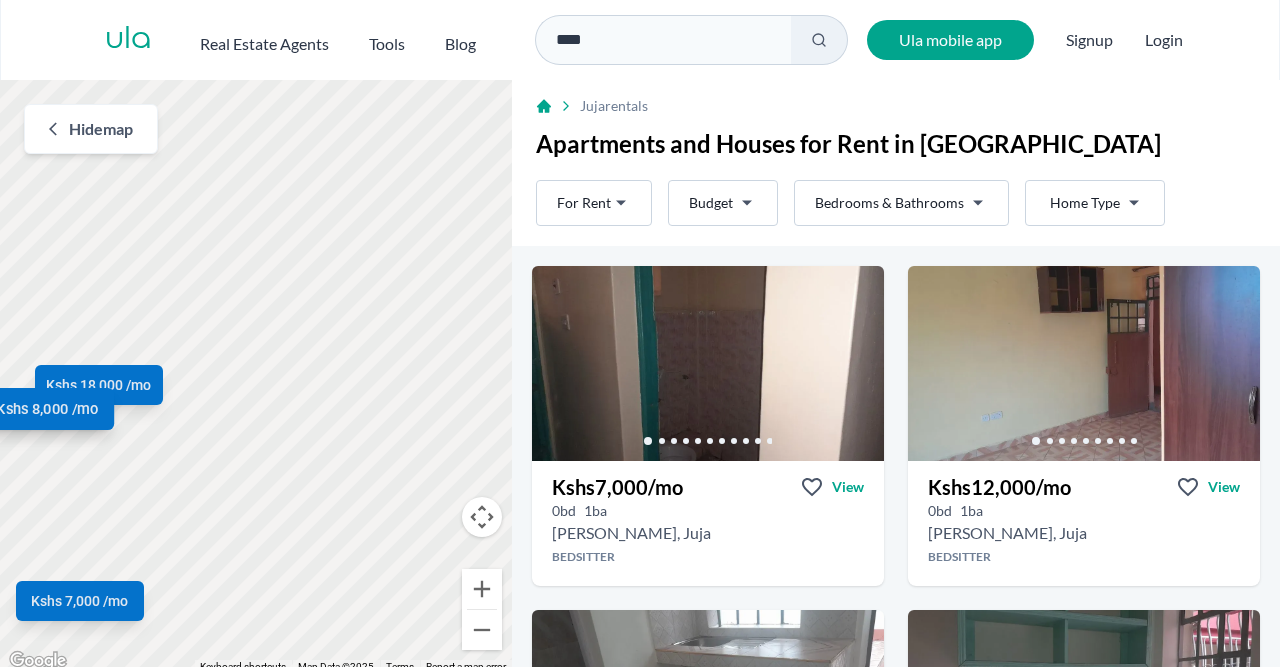 click on "Kshs   8,000 /mo" at bounding box center [47, 409] 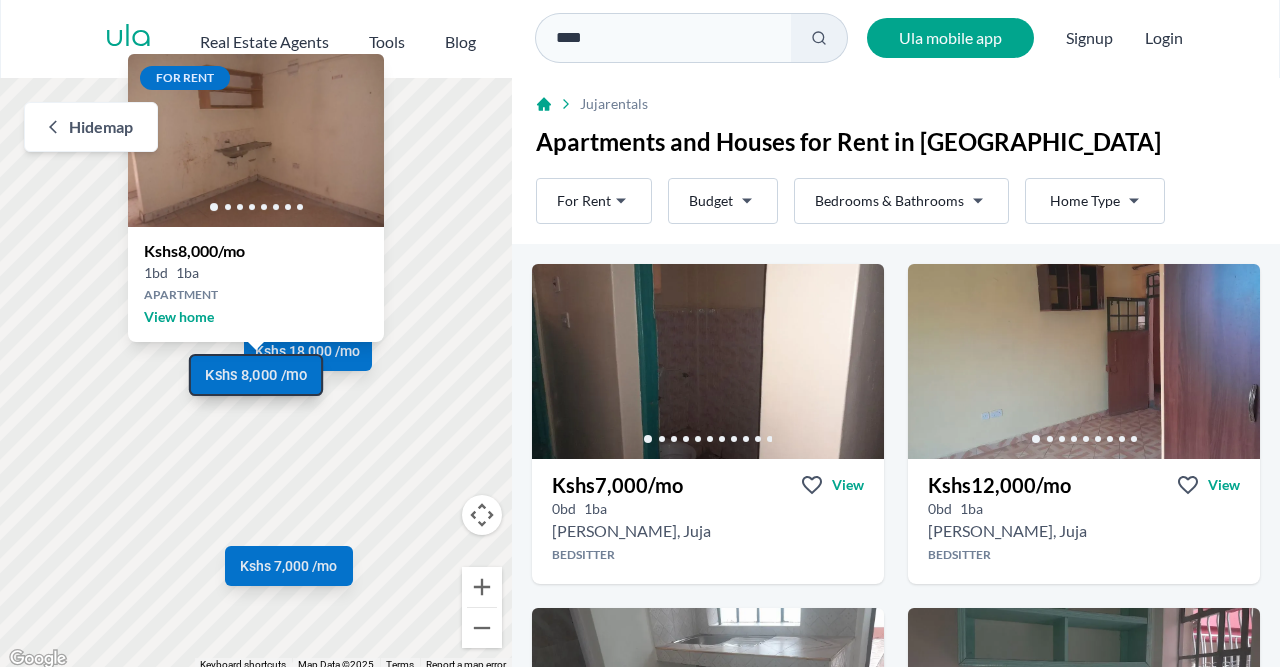 scroll, scrollTop: 6, scrollLeft: 0, axis: vertical 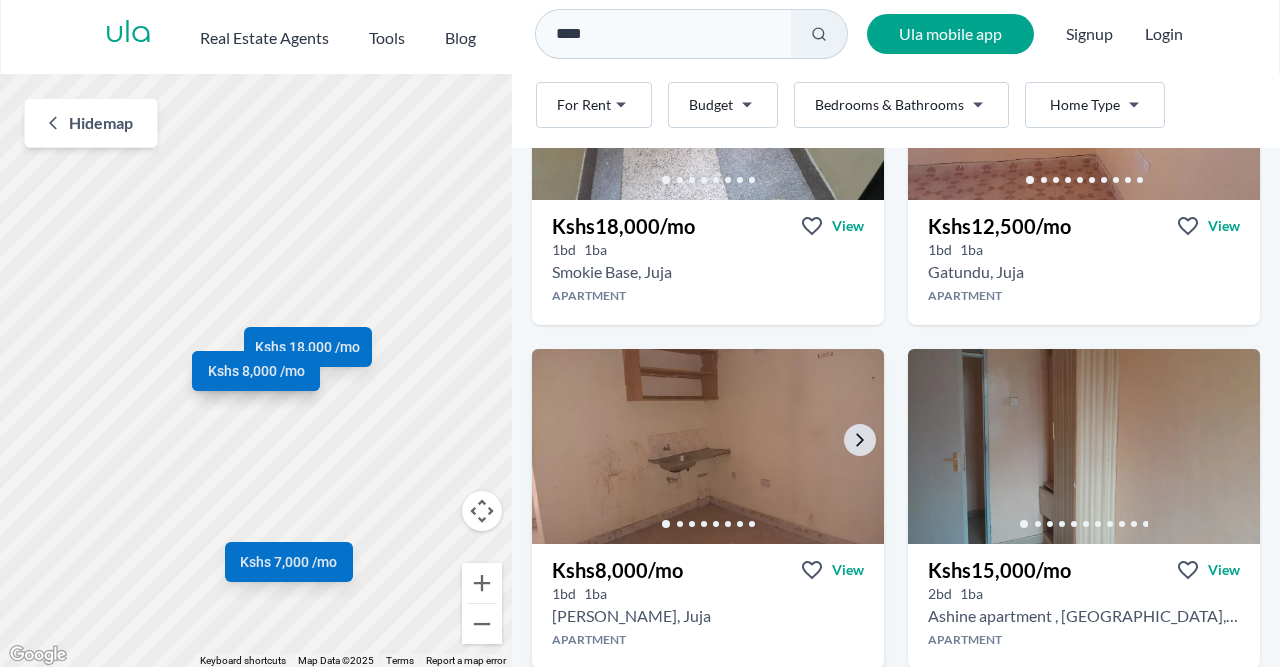 click at bounding box center (708, 446) 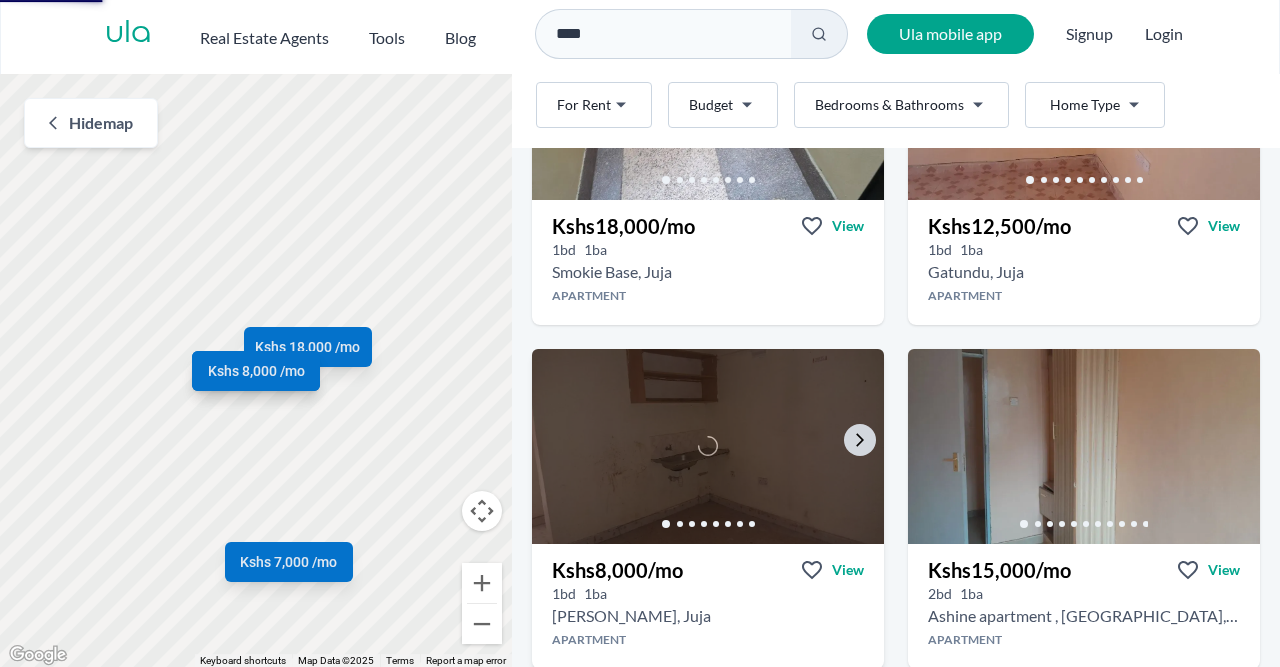scroll, scrollTop: 0, scrollLeft: 0, axis: both 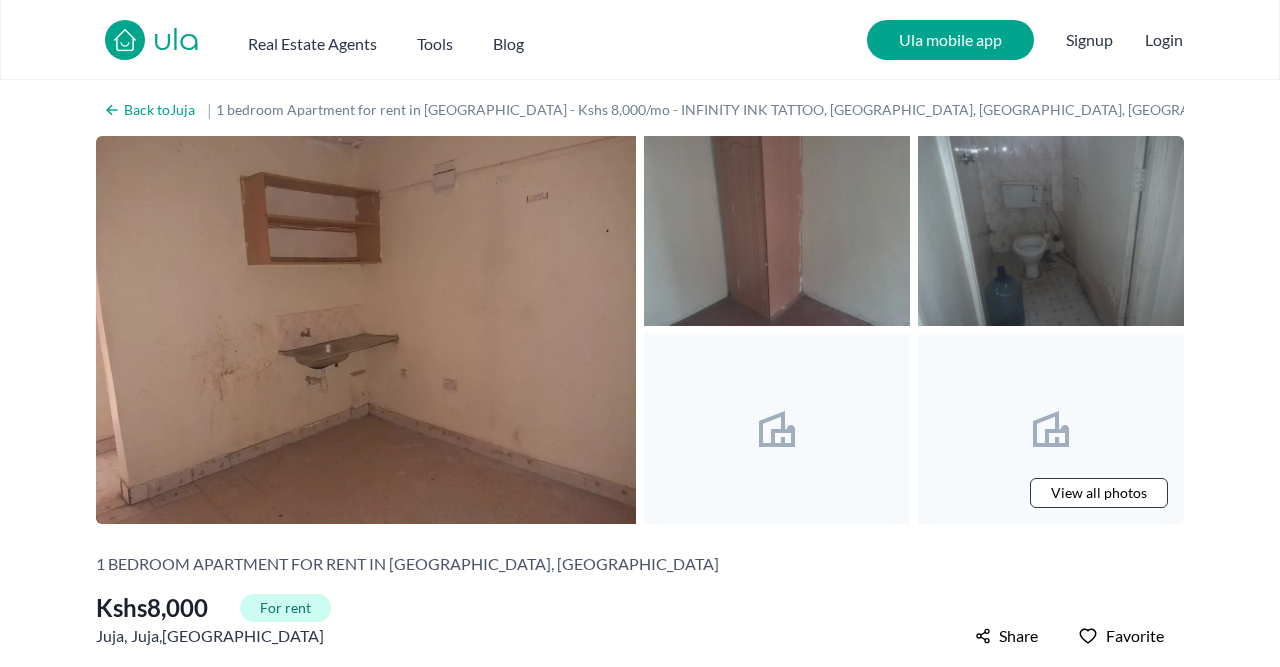 click at bounding box center (1051, 231) 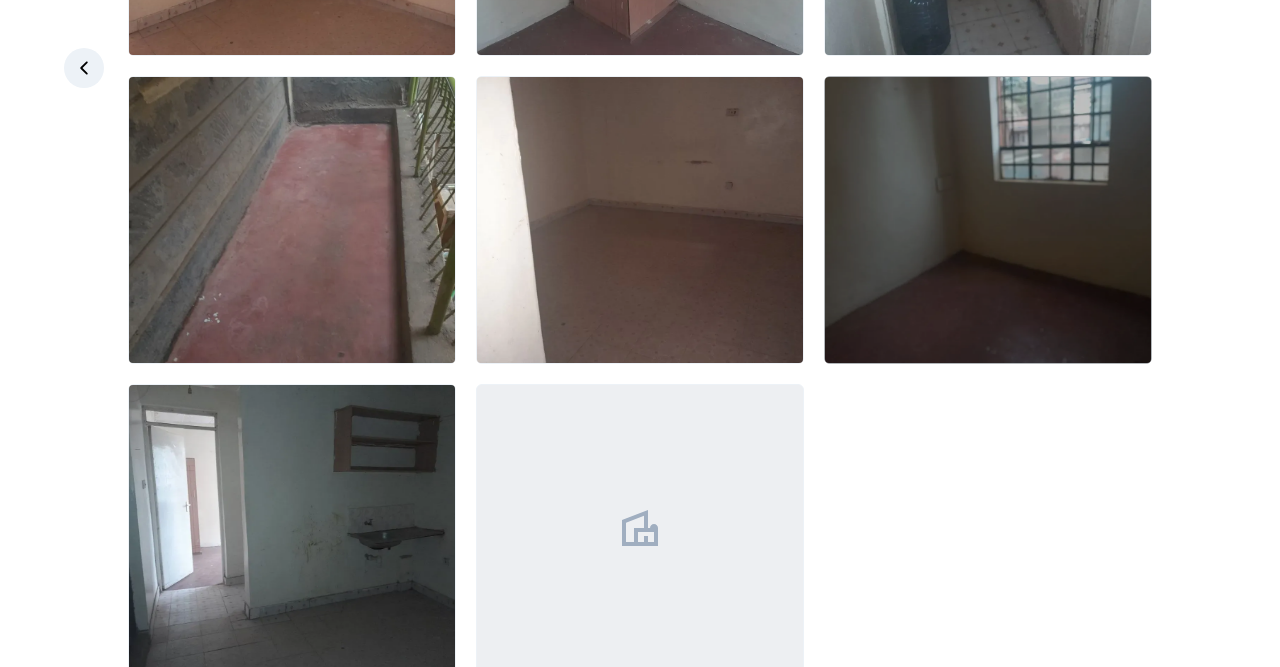 scroll, scrollTop: 396, scrollLeft: 0, axis: vertical 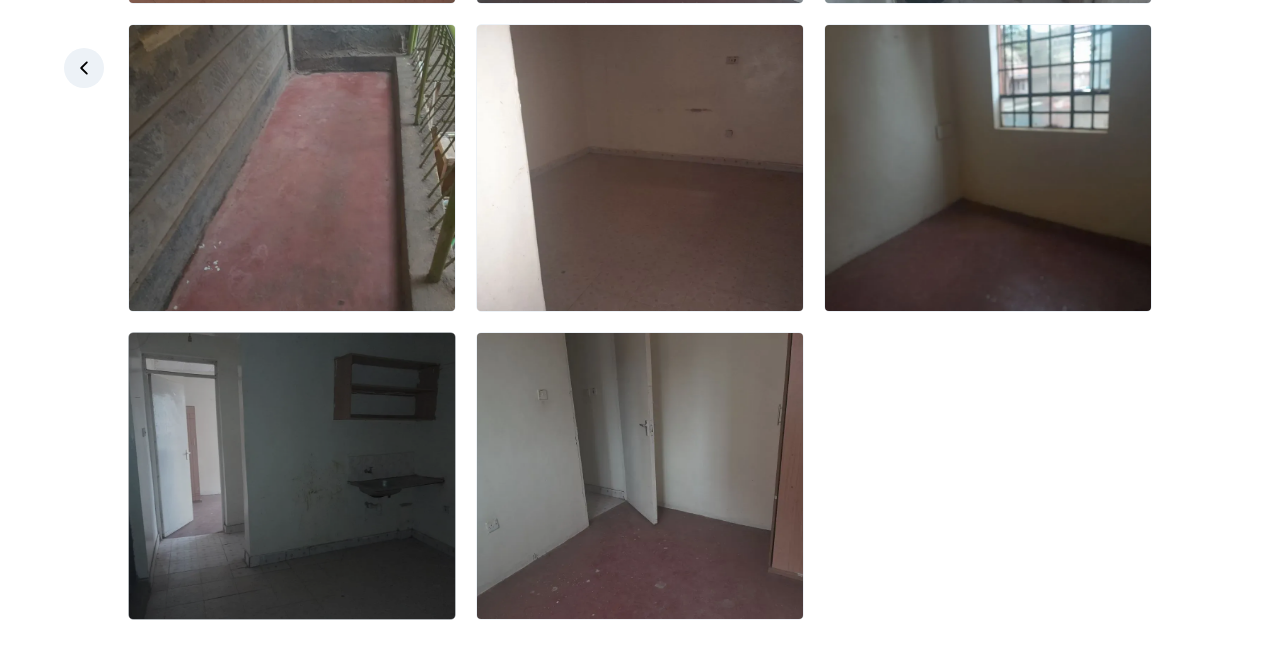 click at bounding box center [292, 476] 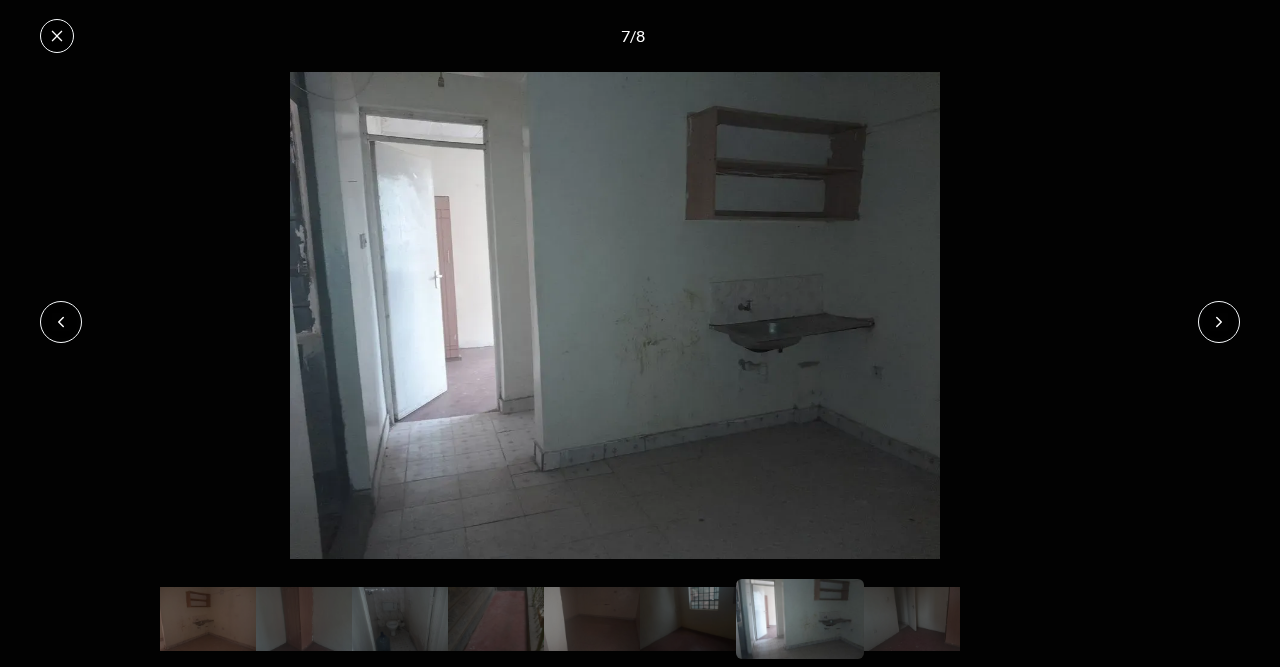 click 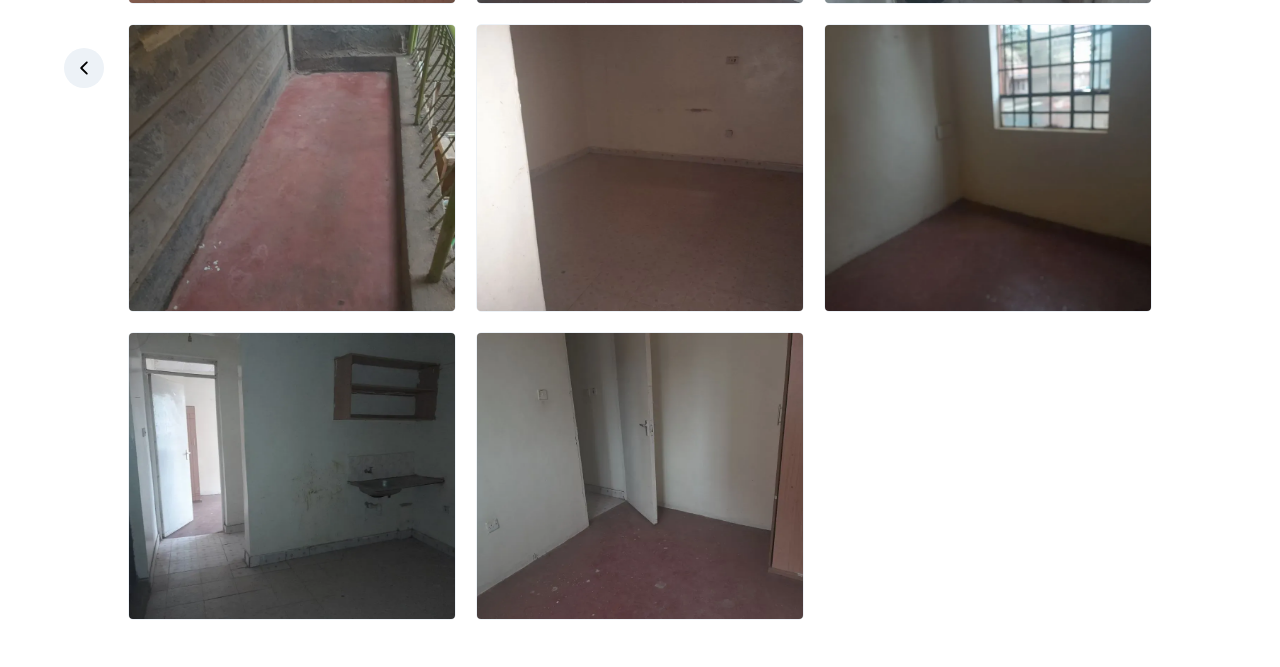 click 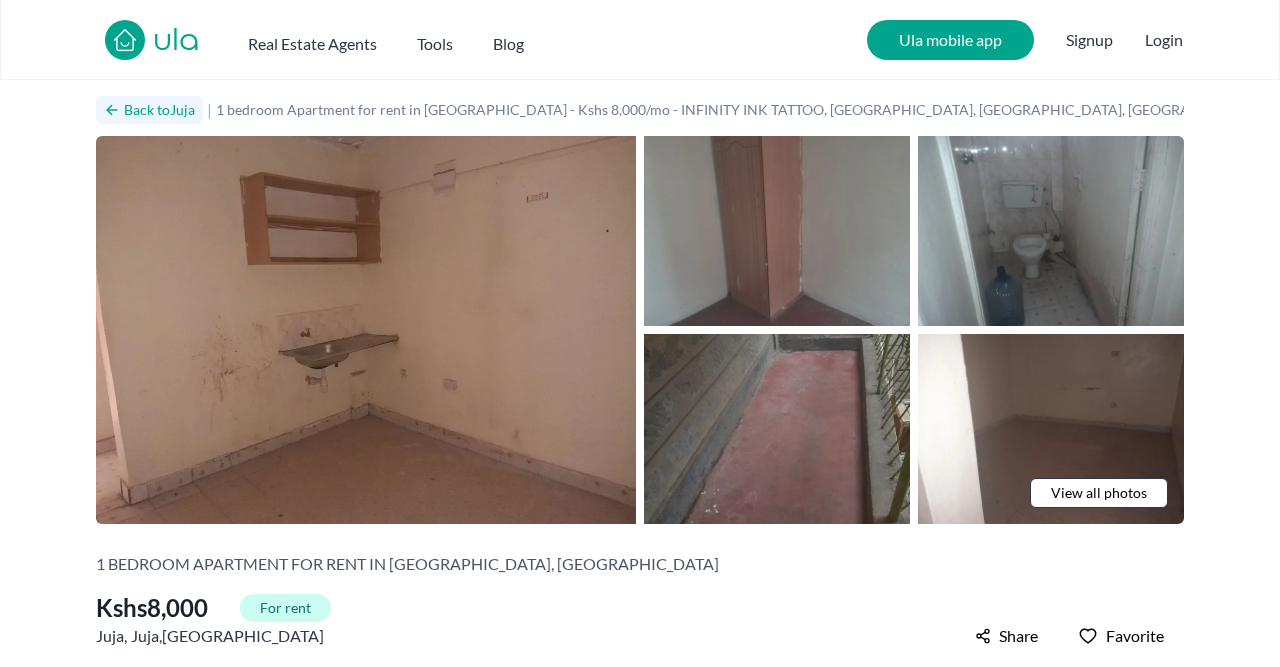 click on "Back to  Juja" at bounding box center [159, 110] 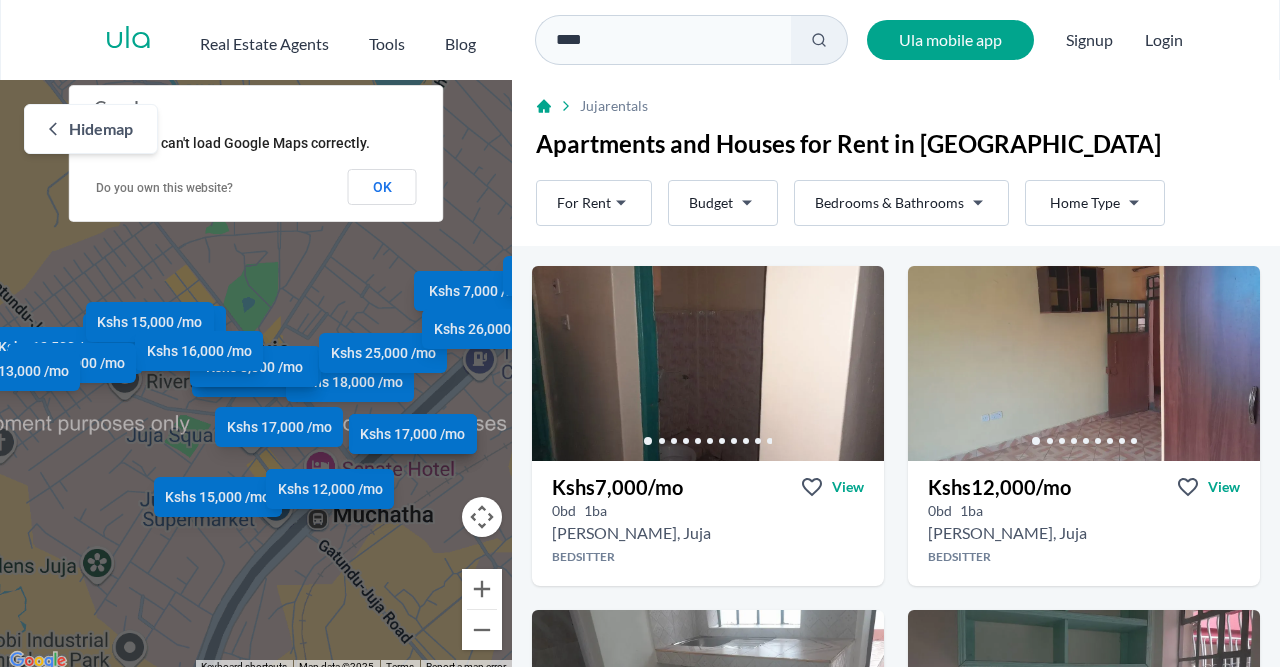 click on "Real Estate Agents Tools Blog" at bounding box center [358, 40] 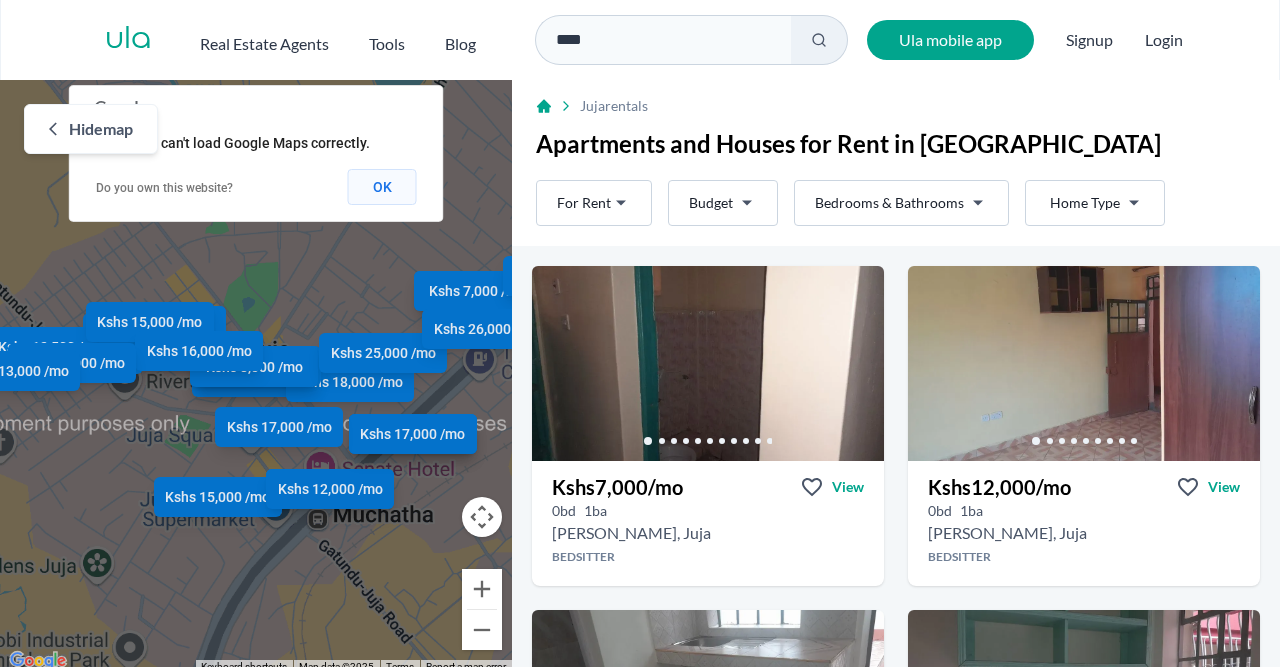 click on "OK" at bounding box center (382, 187) 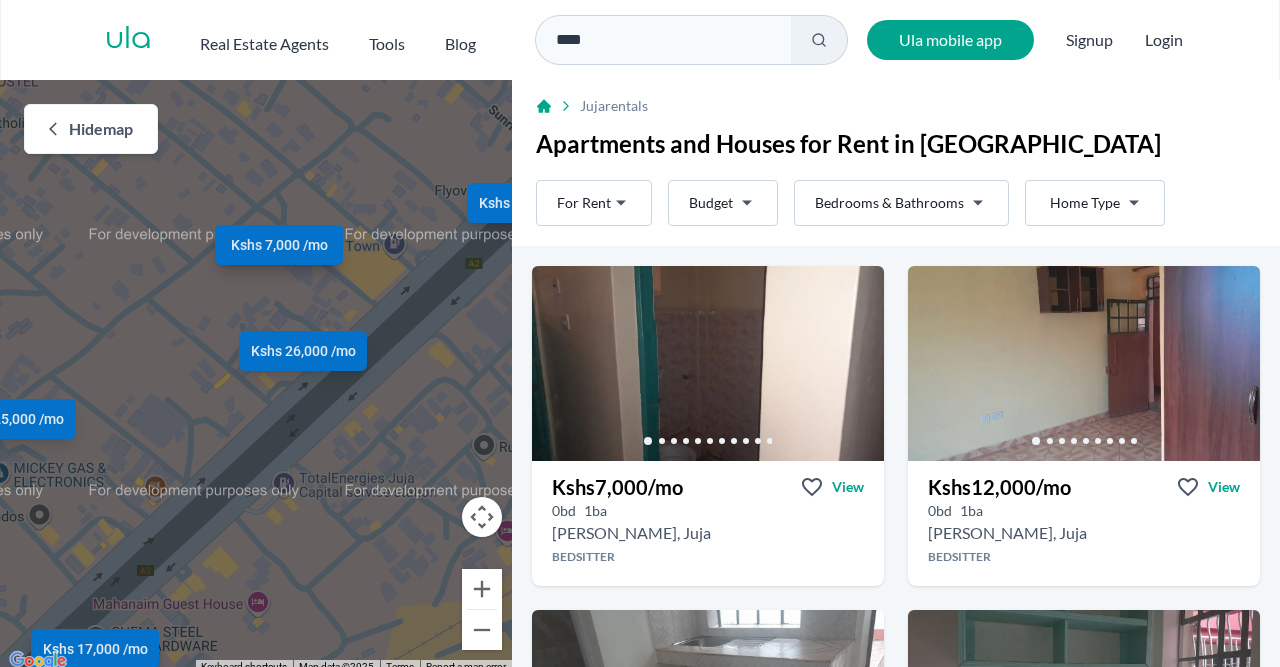 drag, startPoint x: 409, startPoint y: 293, endPoint x: 252, endPoint y: 328, distance: 160.85397 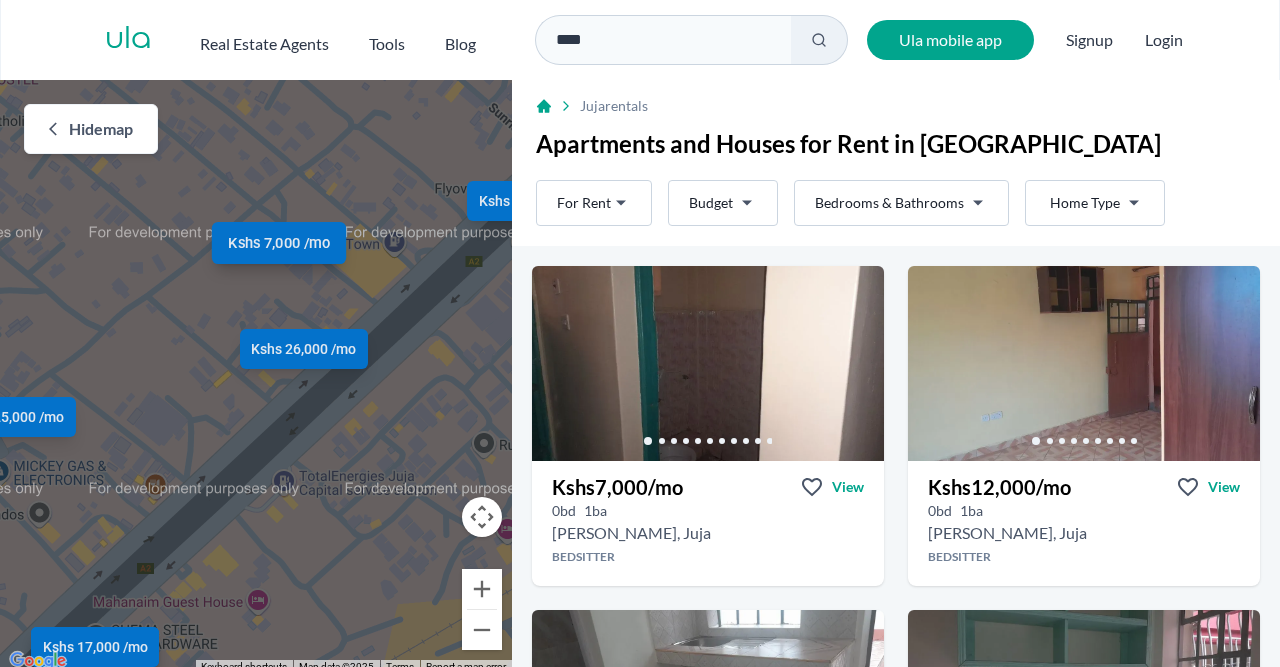click on "Kshs   7,000 /mo" at bounding box center [279, 242] 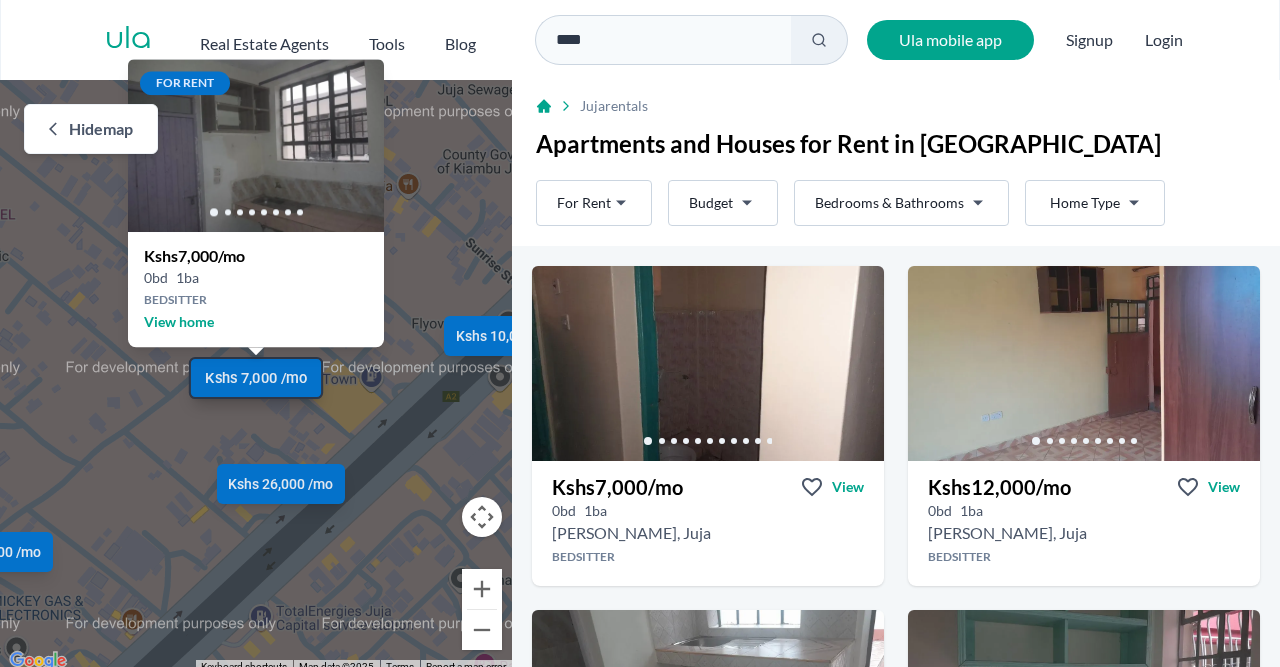 scroll, scrollTop: 6, scrollLeft: 0, axis: vertical 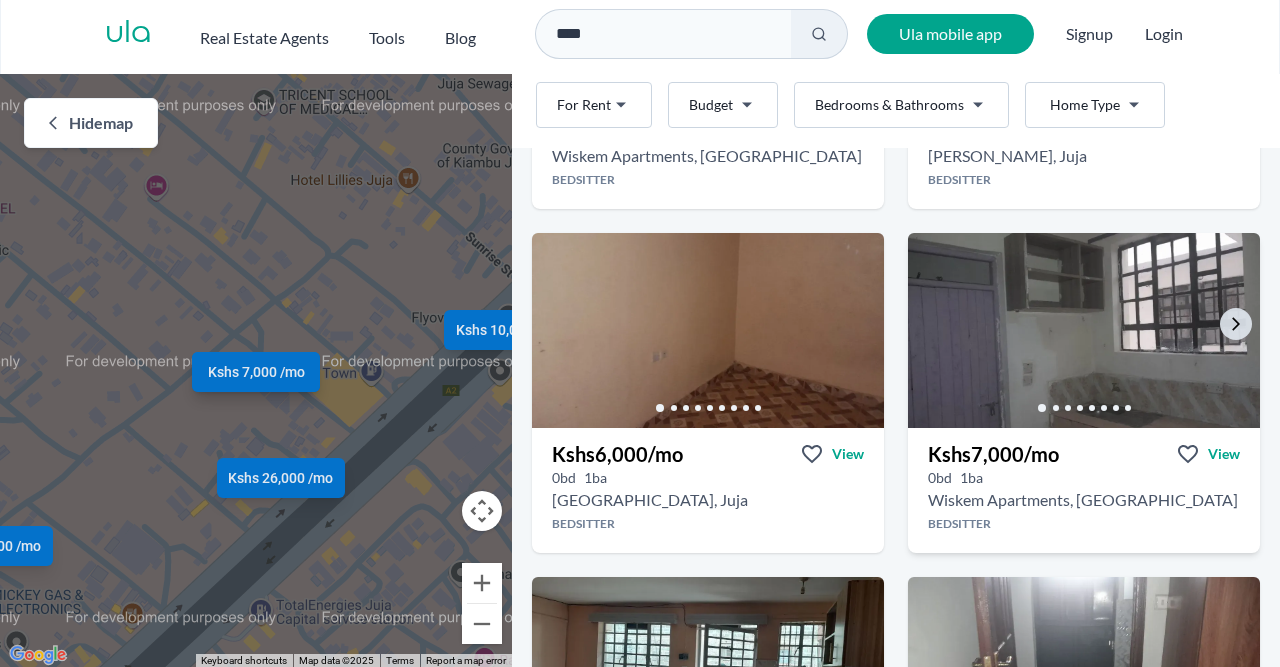 click at bounding box center [1084, 330] 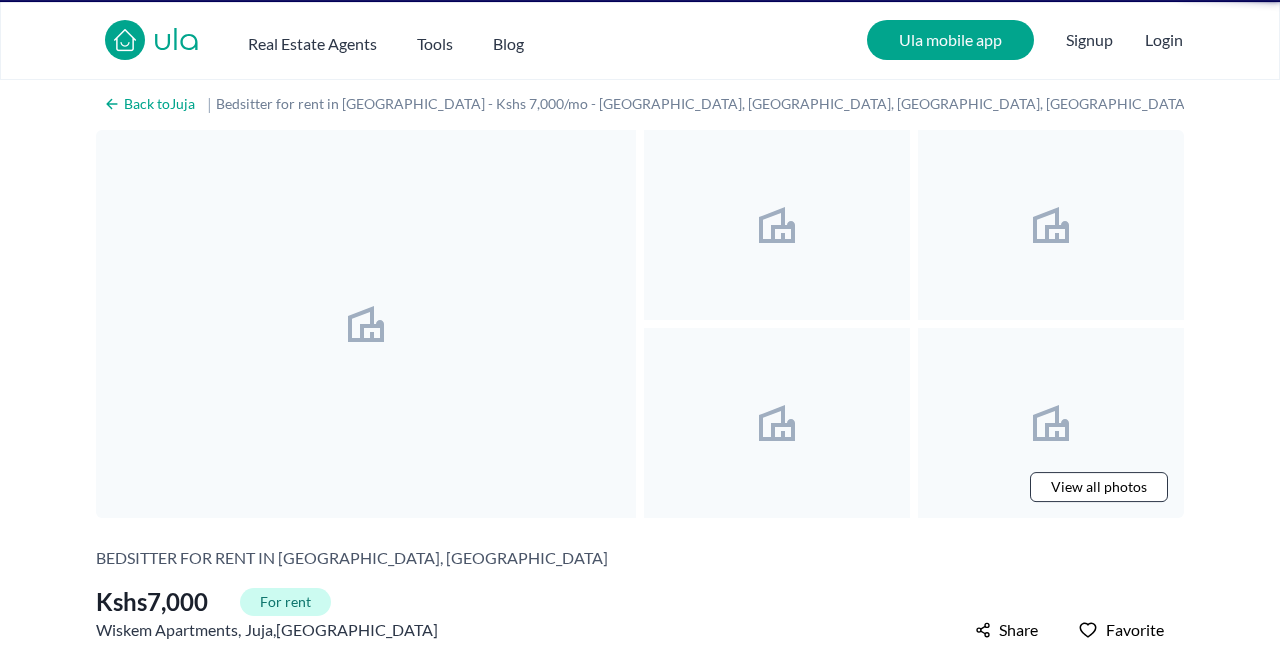 scroll, scrollTop: 0, scrollLeft: 0, axis: both 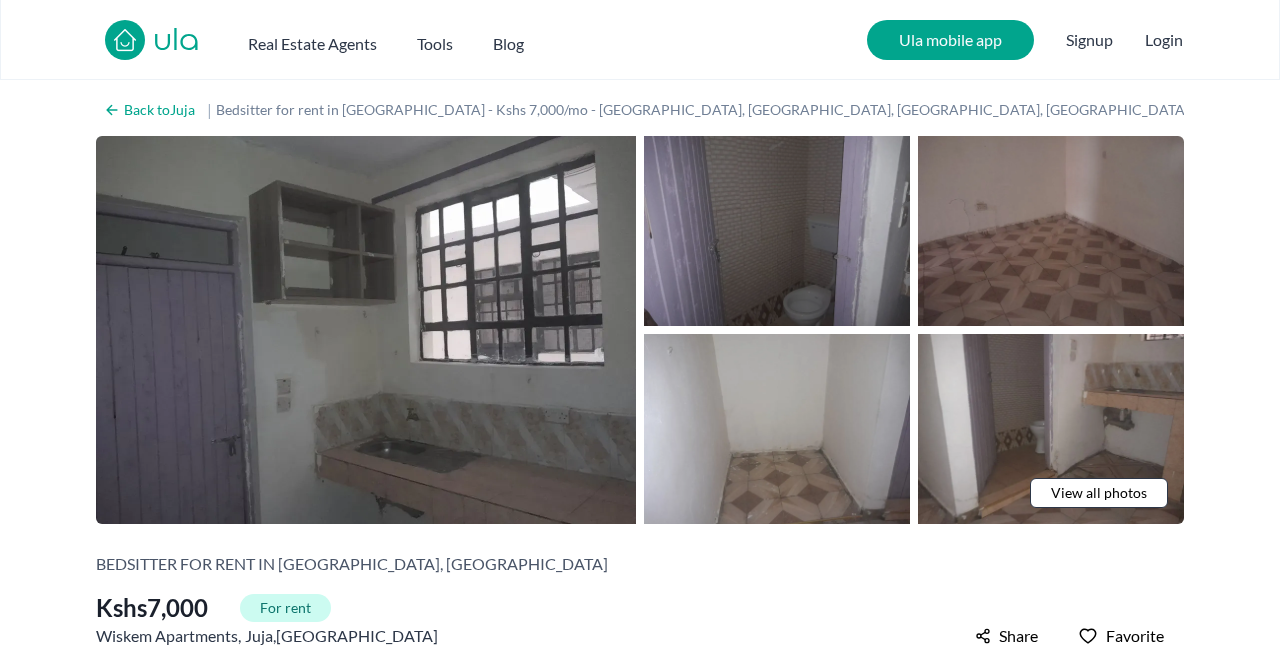 click at bounding box center [777, 231] 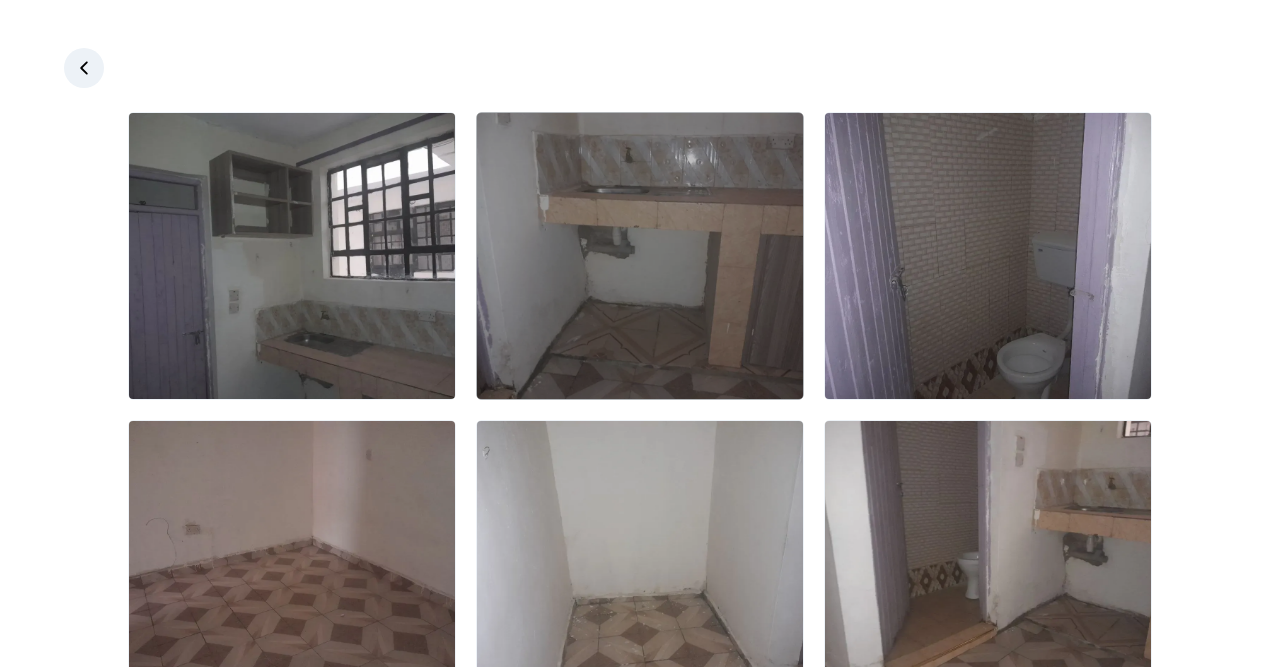 click at bounding box center (640, 256) 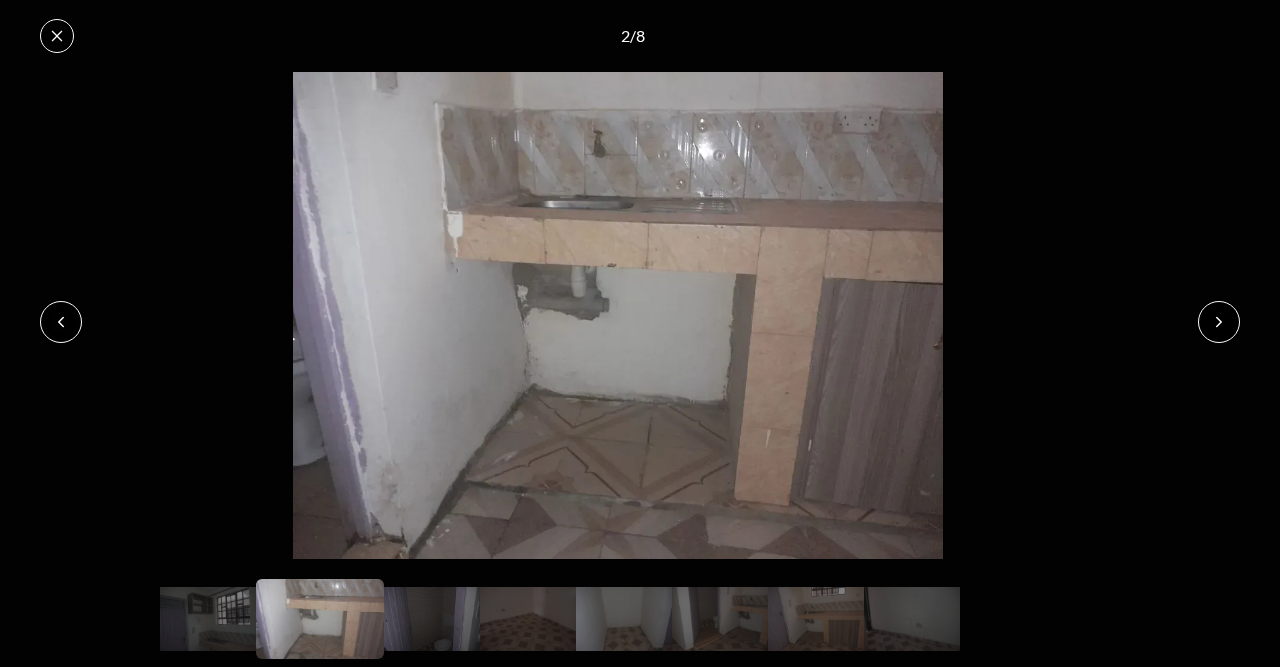 click 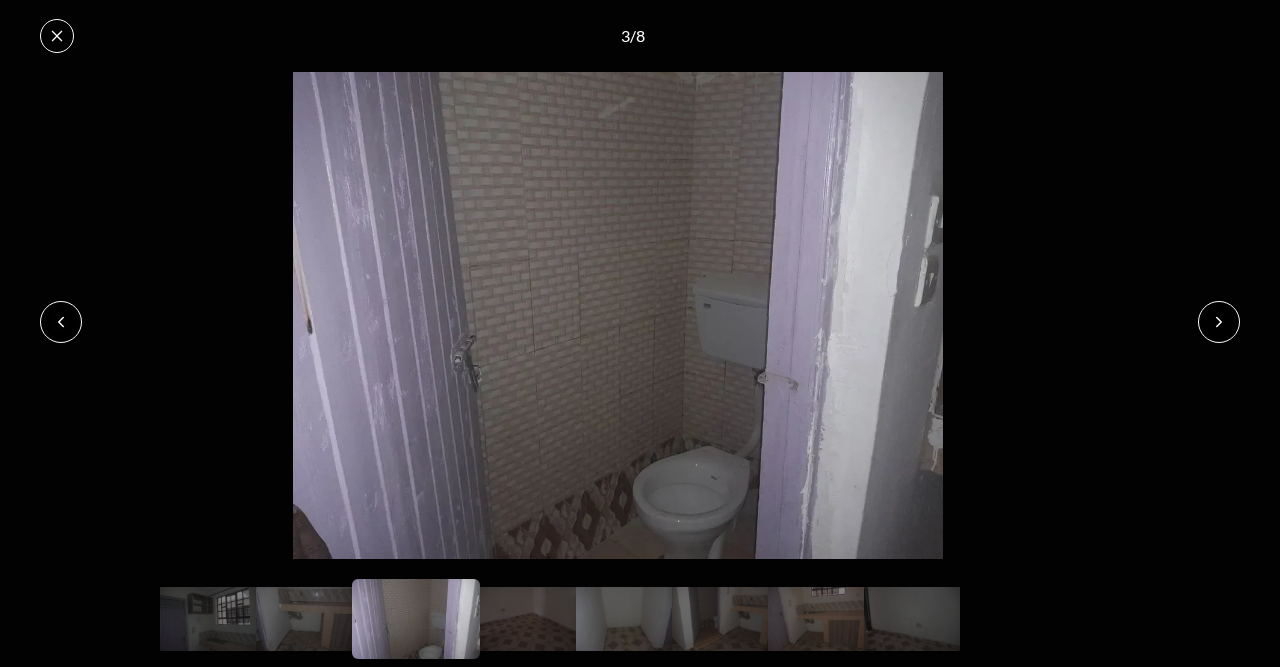 click 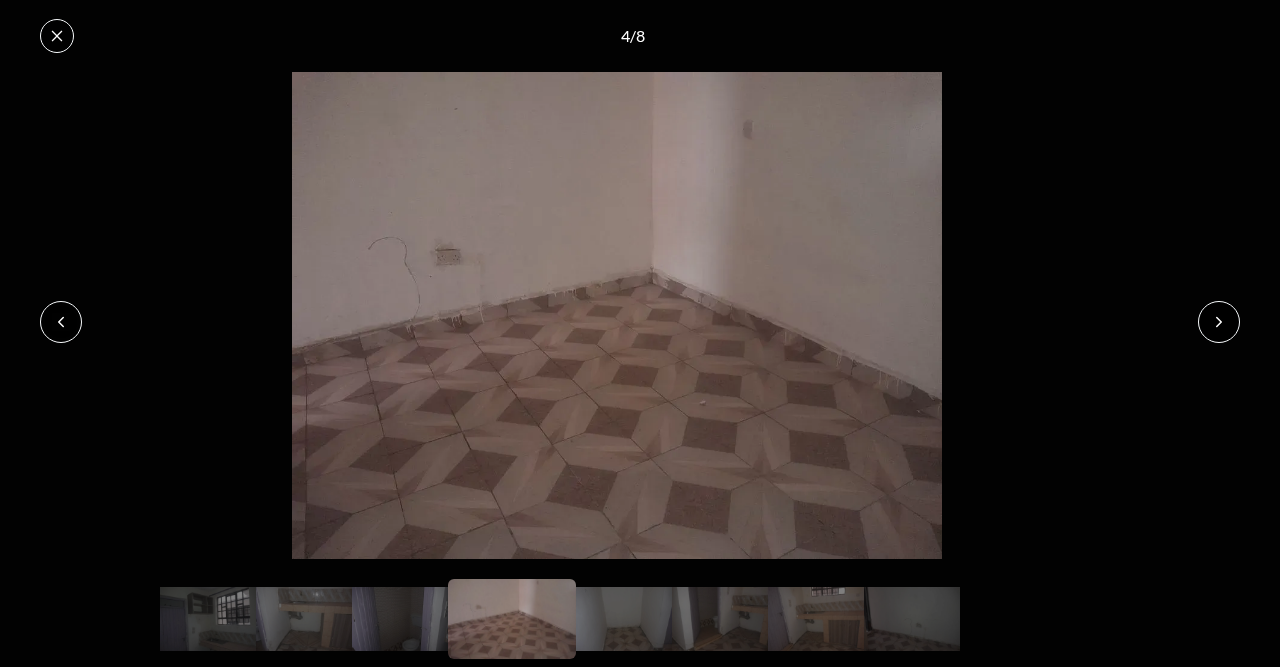 click 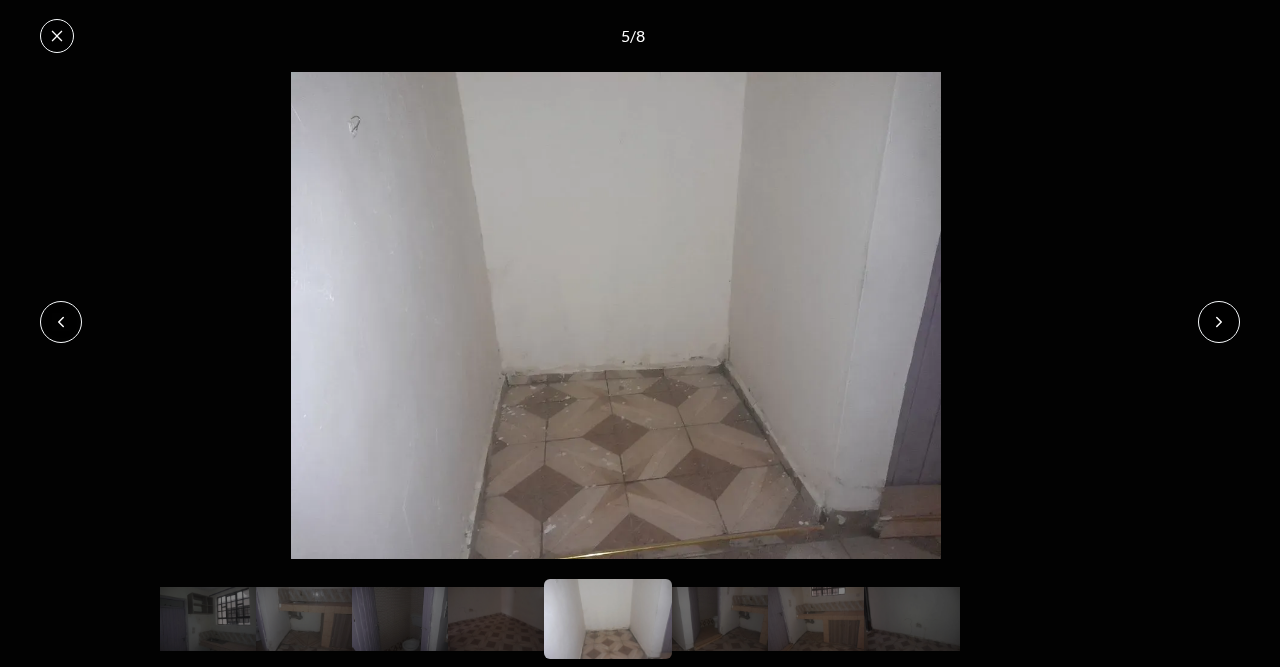 click 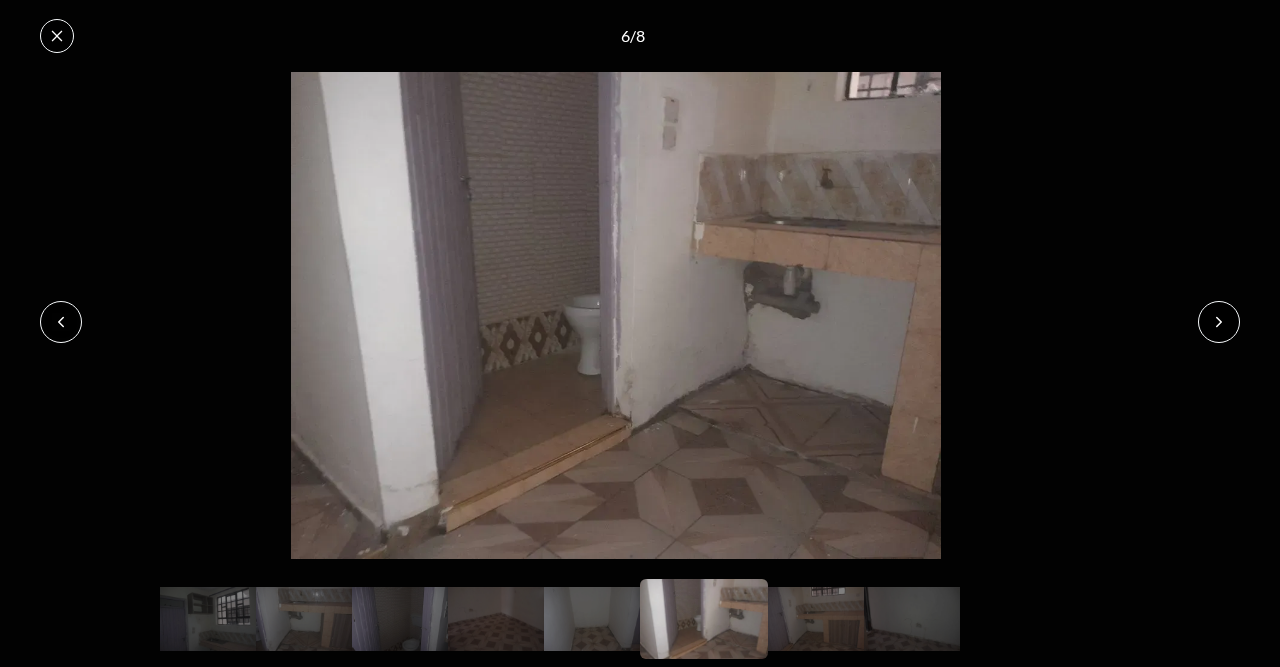 click 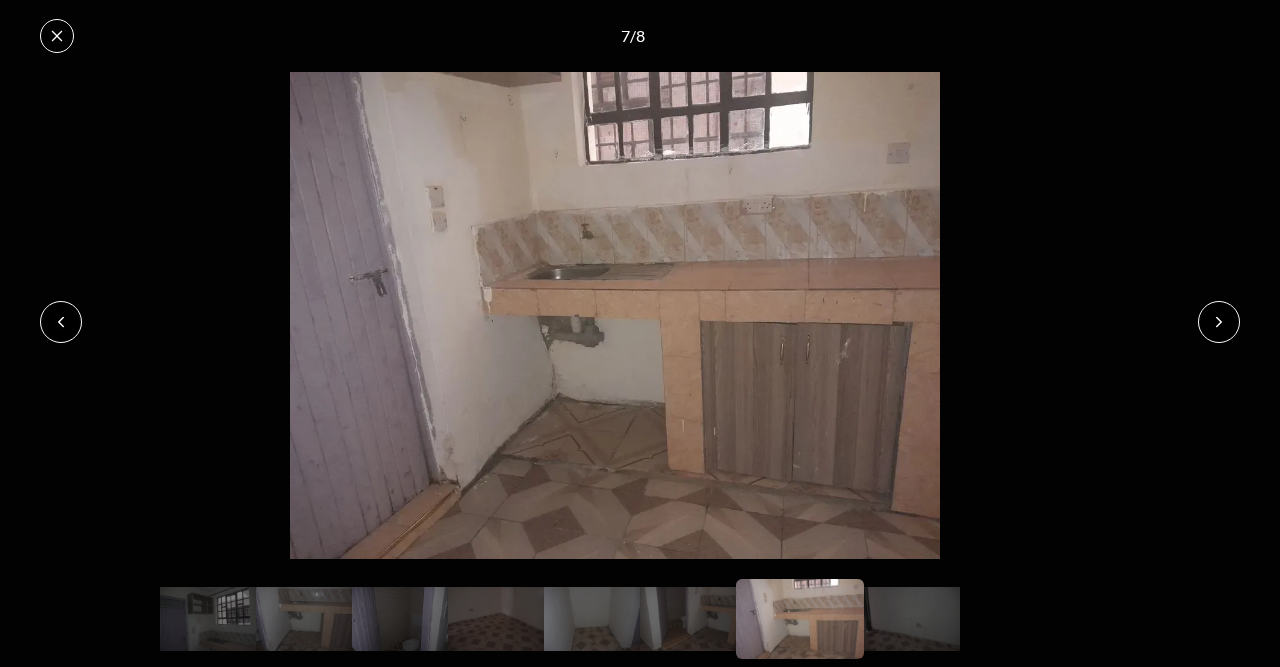 click 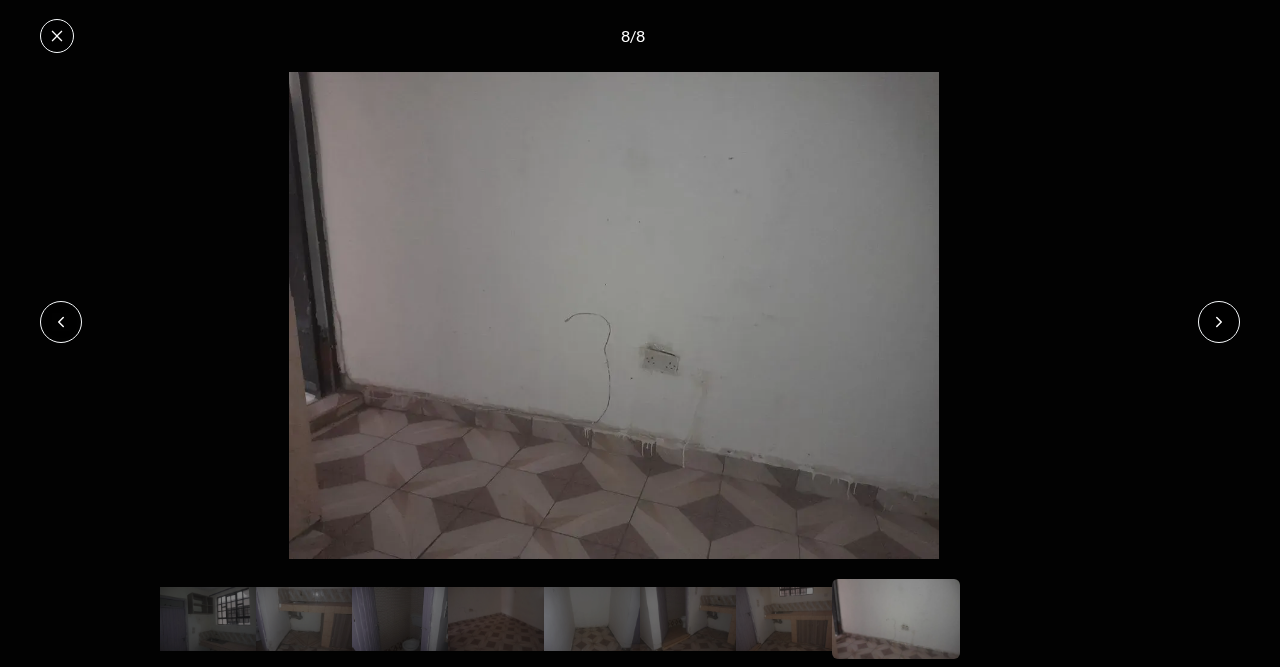 click 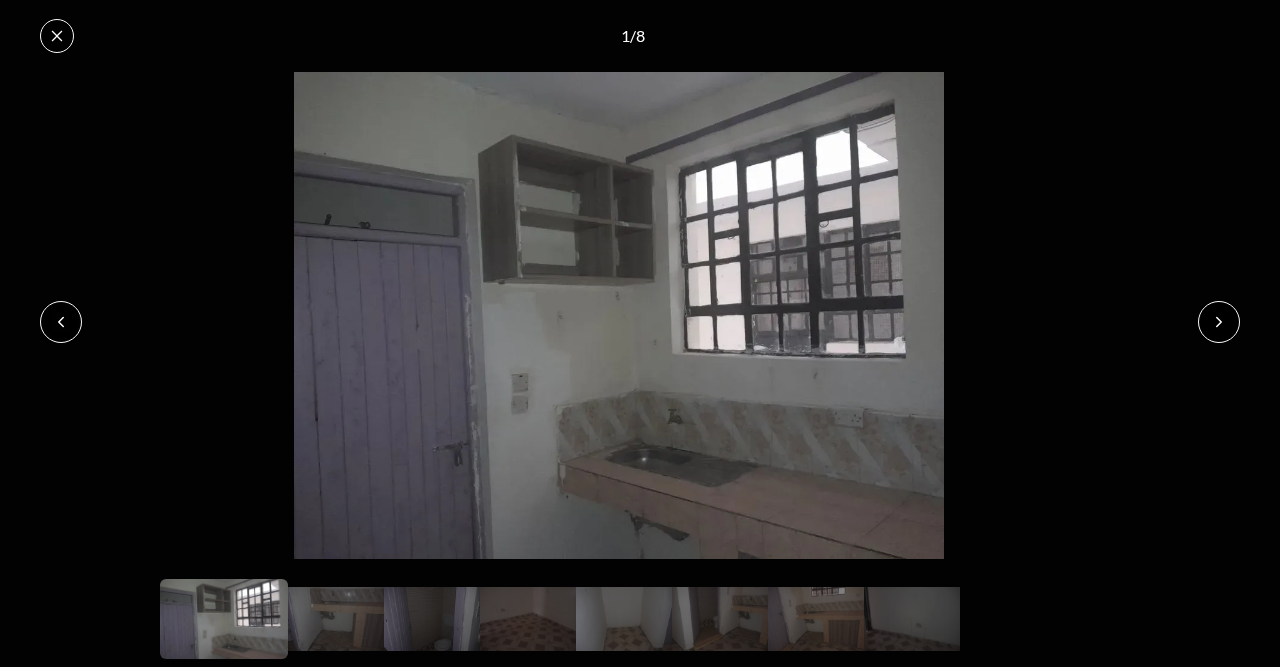 click 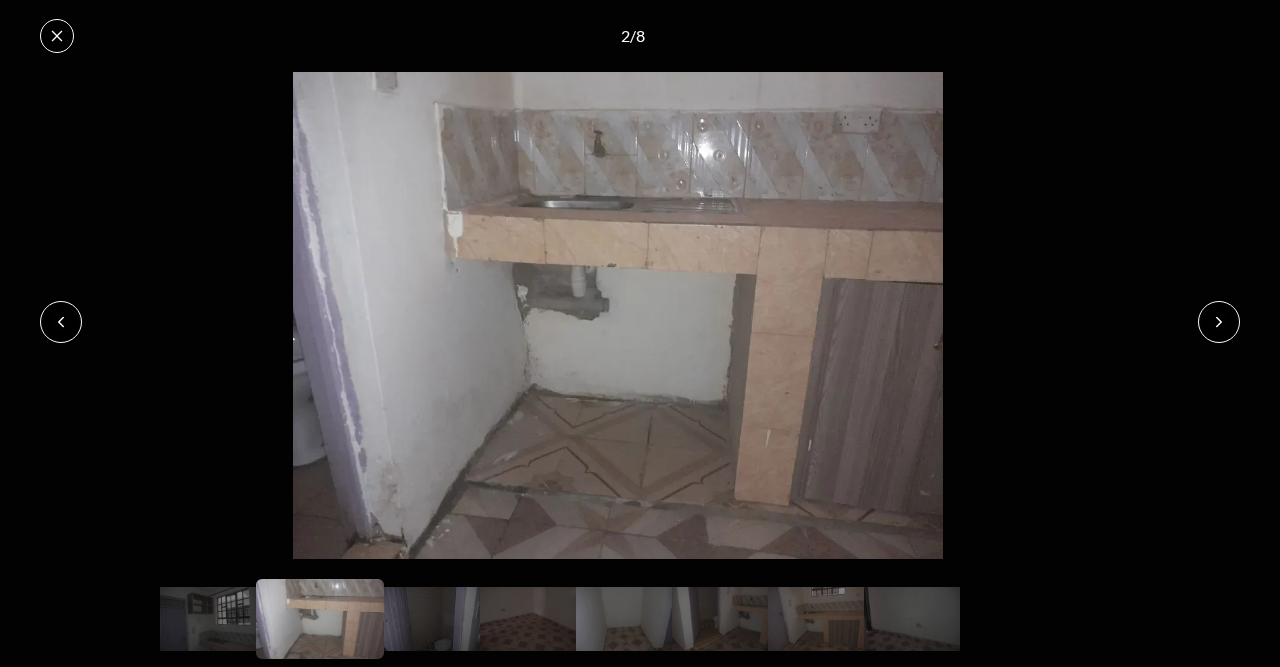 click 